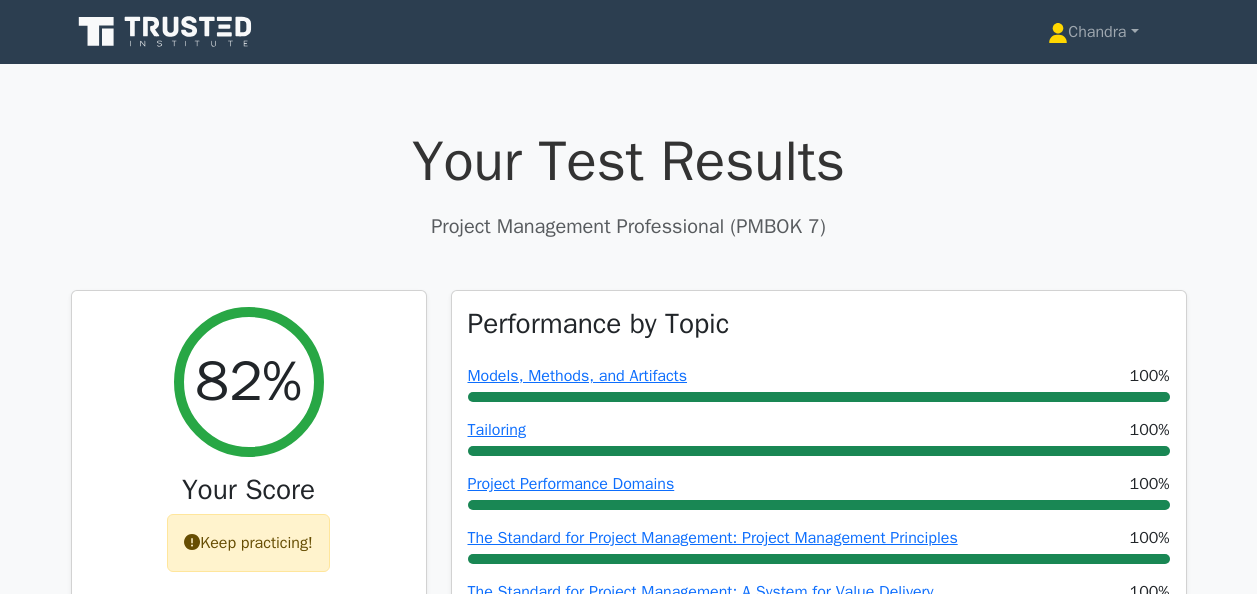 scroll, scrollTop: 8112, scrollLeft: 0, axis: vertical 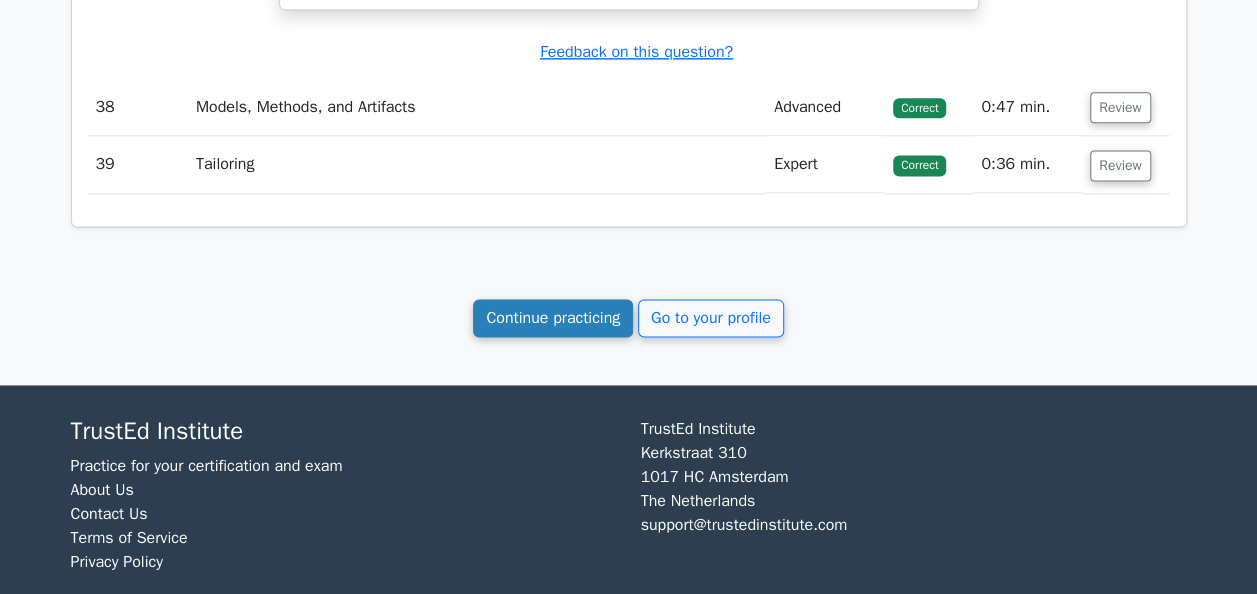 click on "Continue practicing" at bounding box center [553, 318] 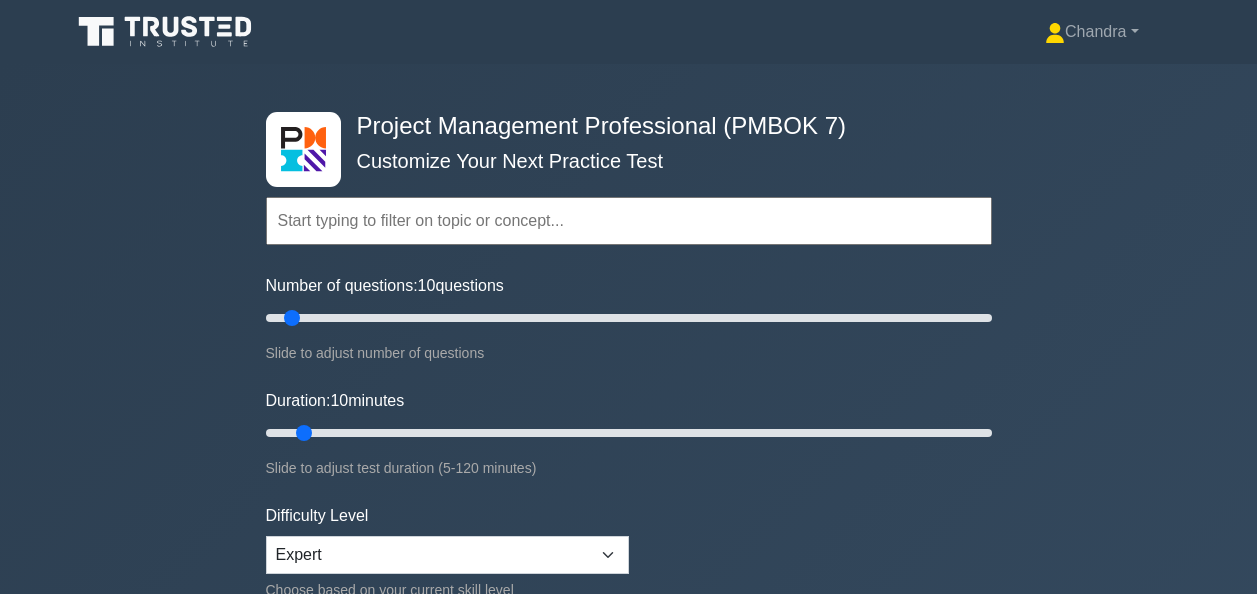 scroll, scrollTop: 0, scrollLeft: 0, axis: both 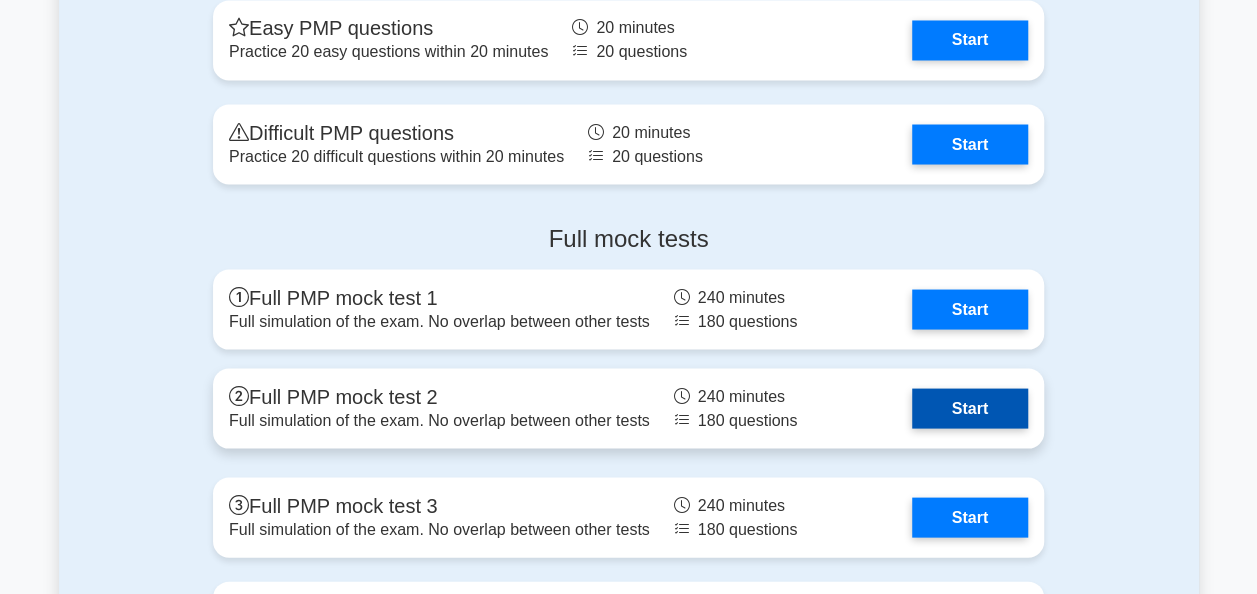 click on "Start" at bounding box center [970, 408] 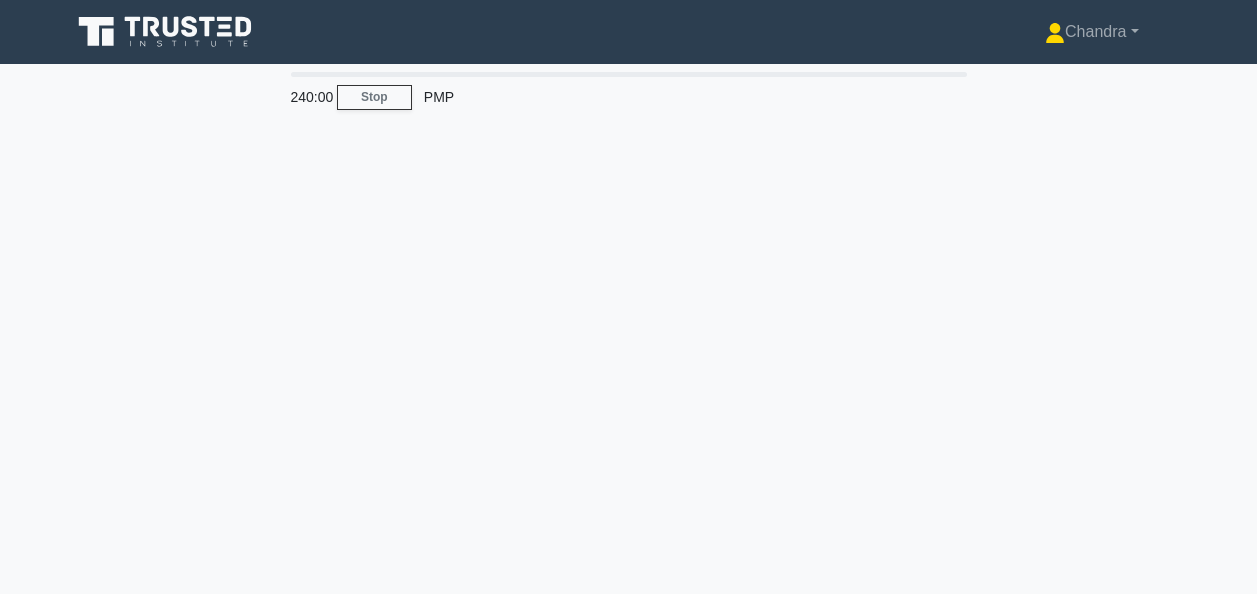 scroll, scrollTop: 0, scrollLeft: 0, axis: both 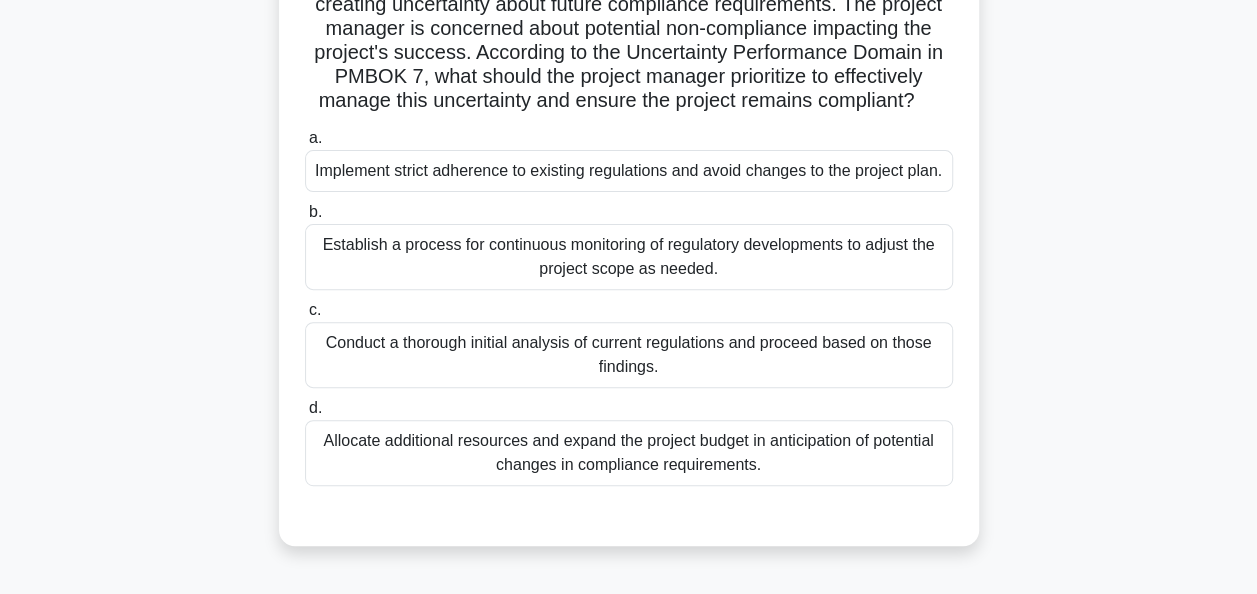 click on "Establish a process for continuous monitoring of regulatory developments to adjust the project scope as needed." at bounding box center (629, 257) 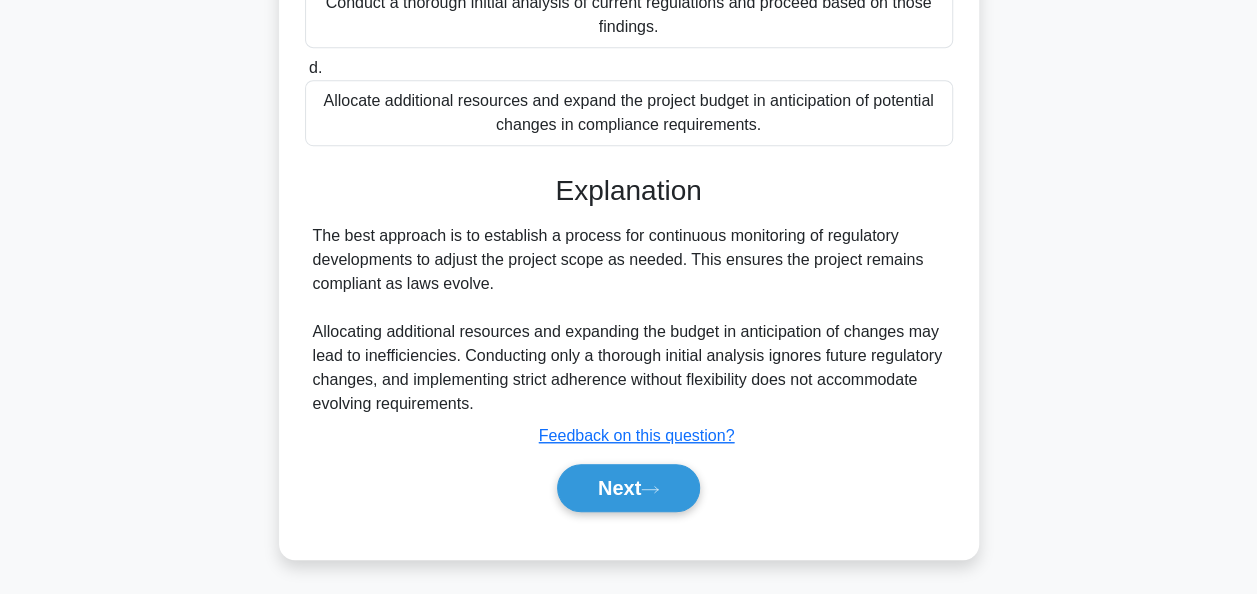 scroll, scrollTop: 540, scrollLeft: 0, axis: vertical 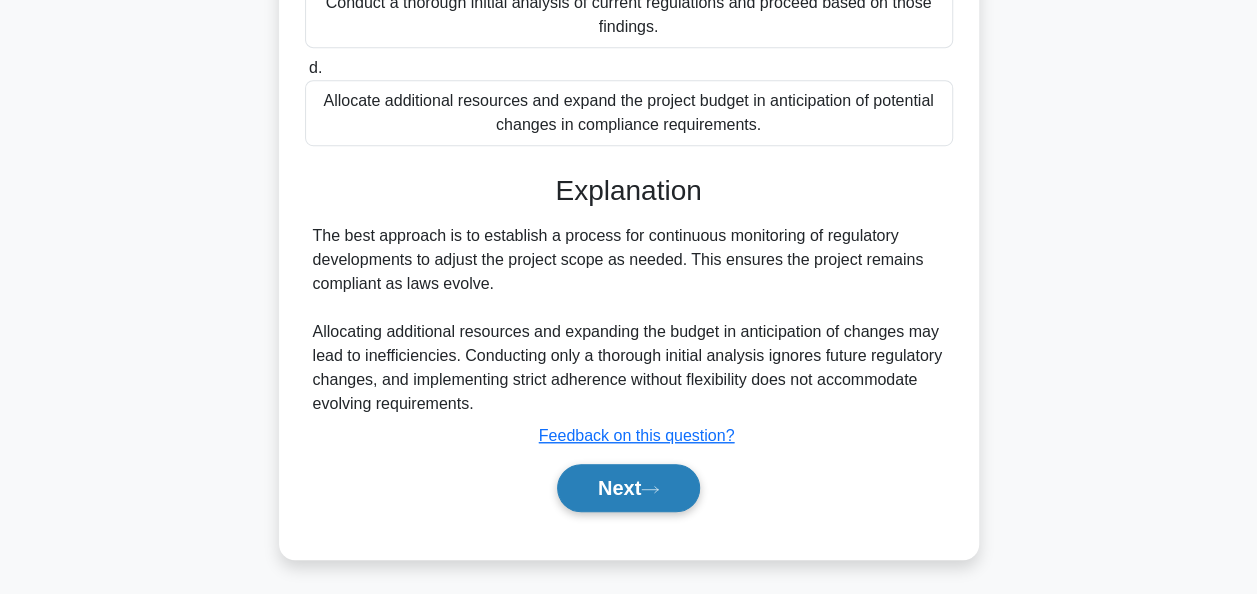 click on "Next" at bounding box center (628, 488) 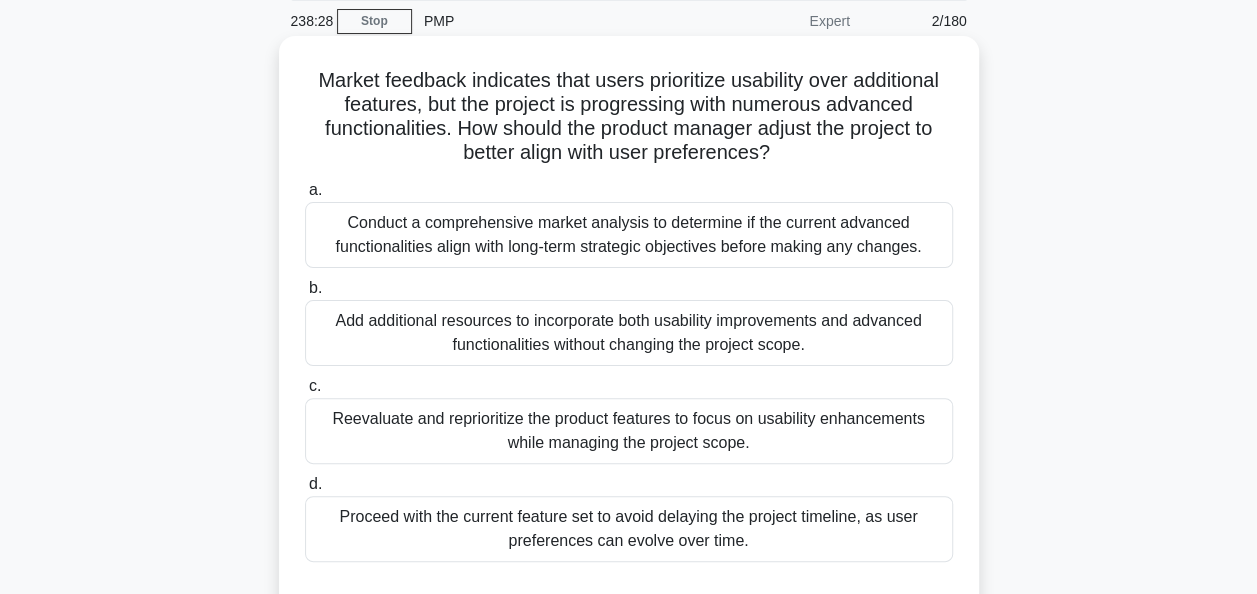 scroll, scrollTop: 100, scrollLeft: 0, axis: vertical 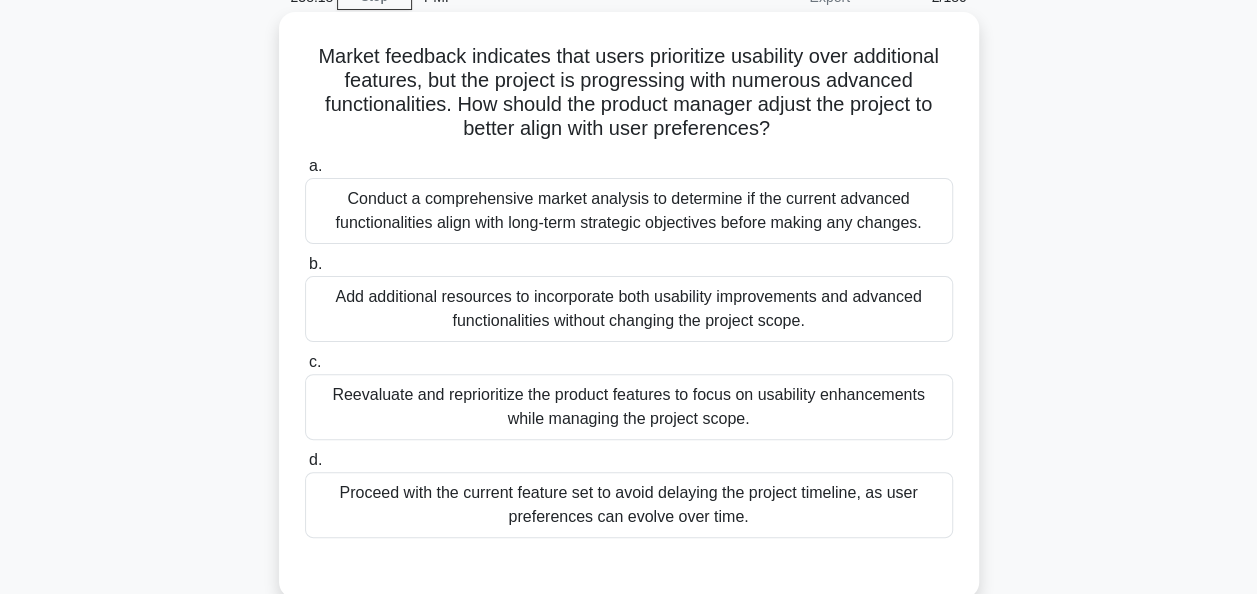 click on "Reevaluate and reprioritize the product features to focus on usability enhancements while managing the project scope." at bounding box center (629, 407) 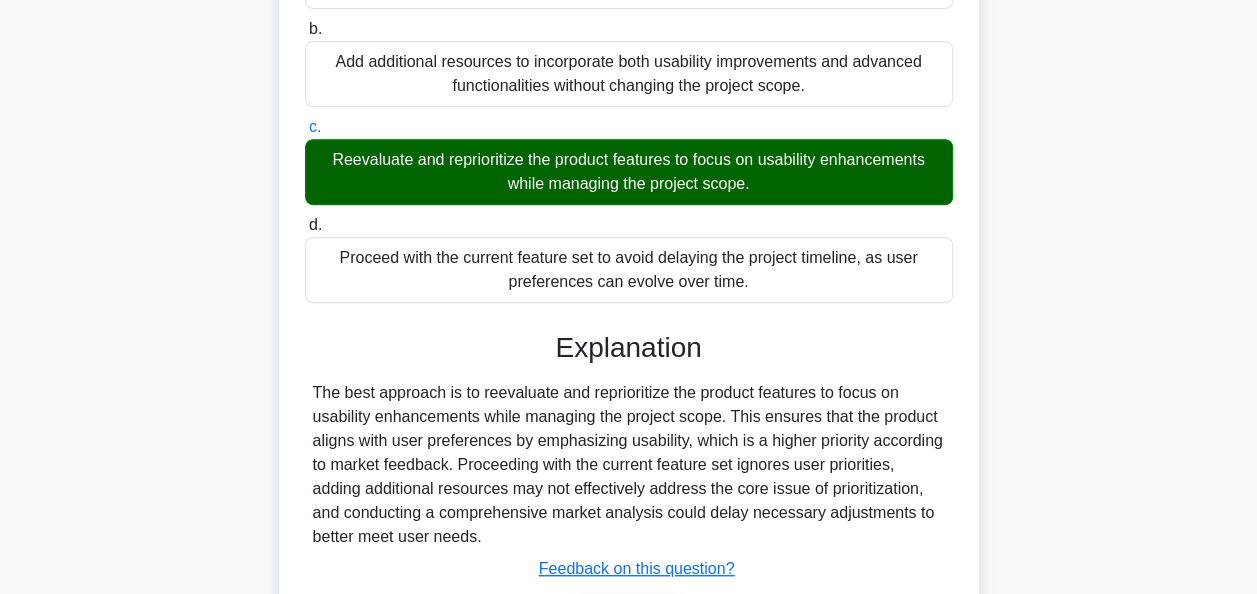 scroll, scrollTop: 486, scrollLeft: 0, axis: vertical 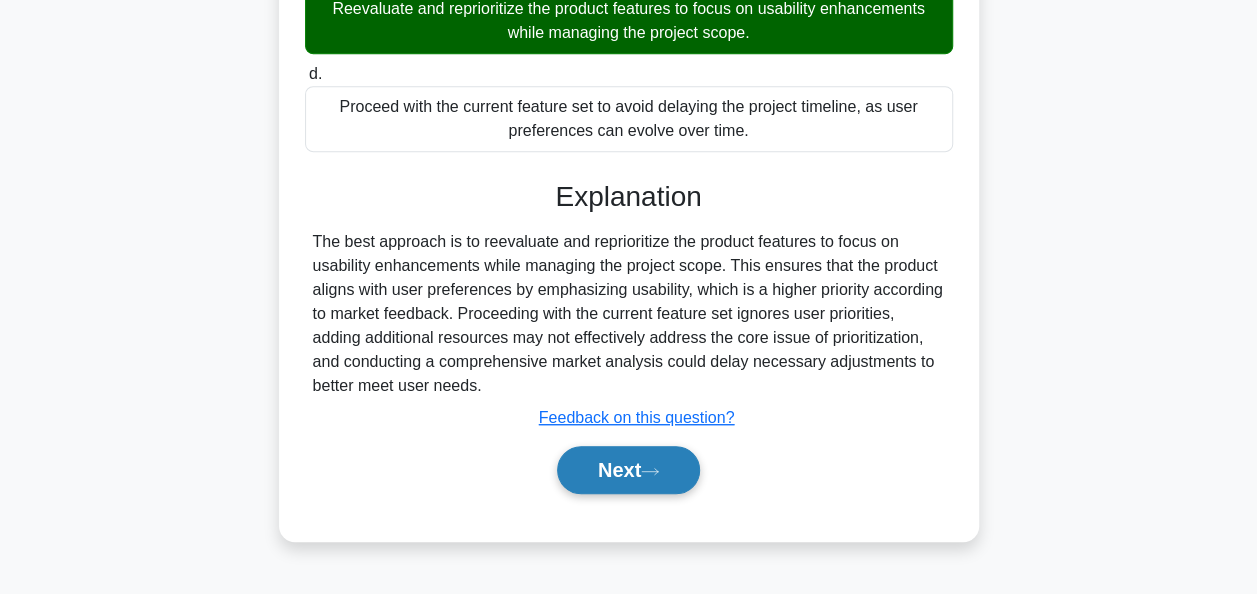 click on "Next" at bounding box center [628, 470] 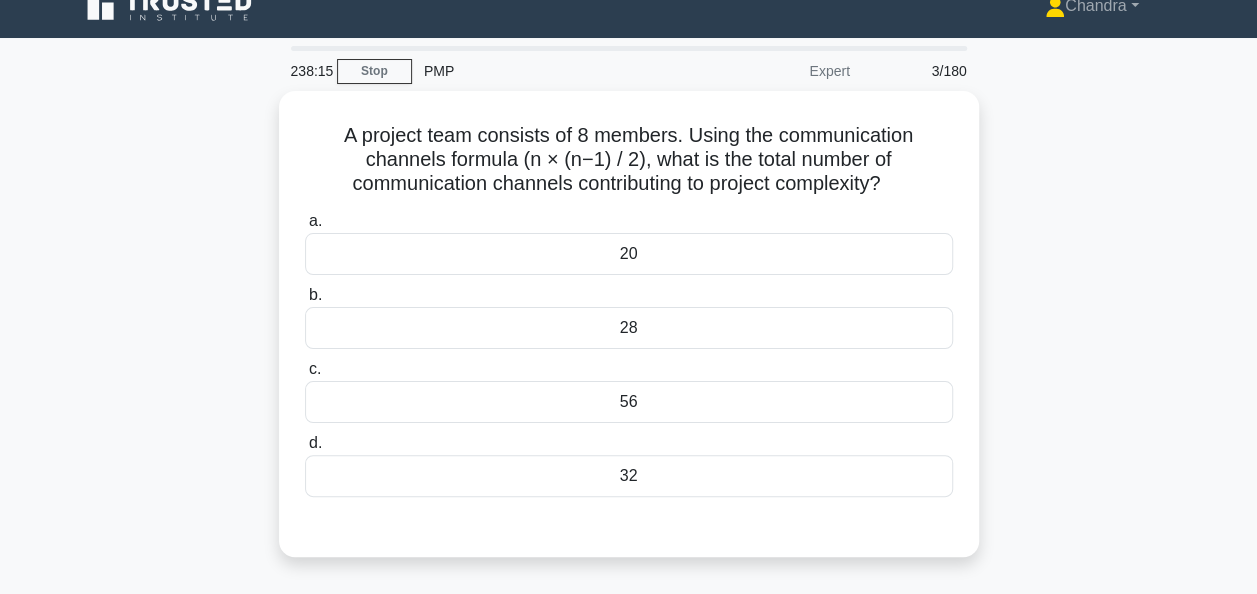 scroll, scrollTop: 0, scrollLeft: 0, axis: both 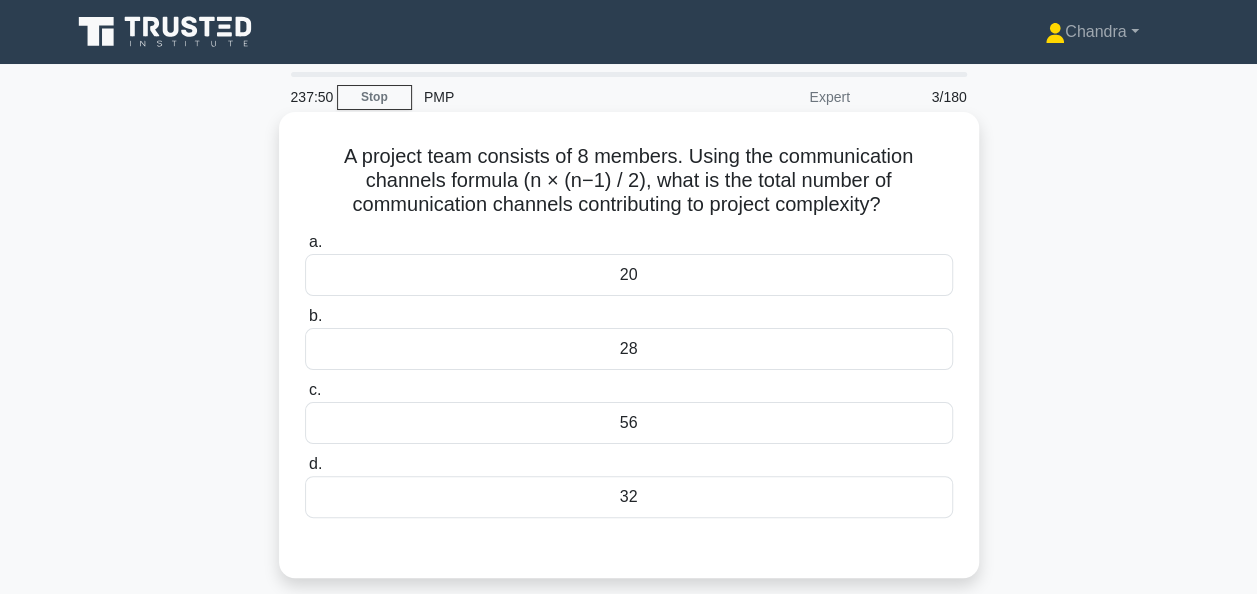 click on "28" at bounding box center [629, 349] 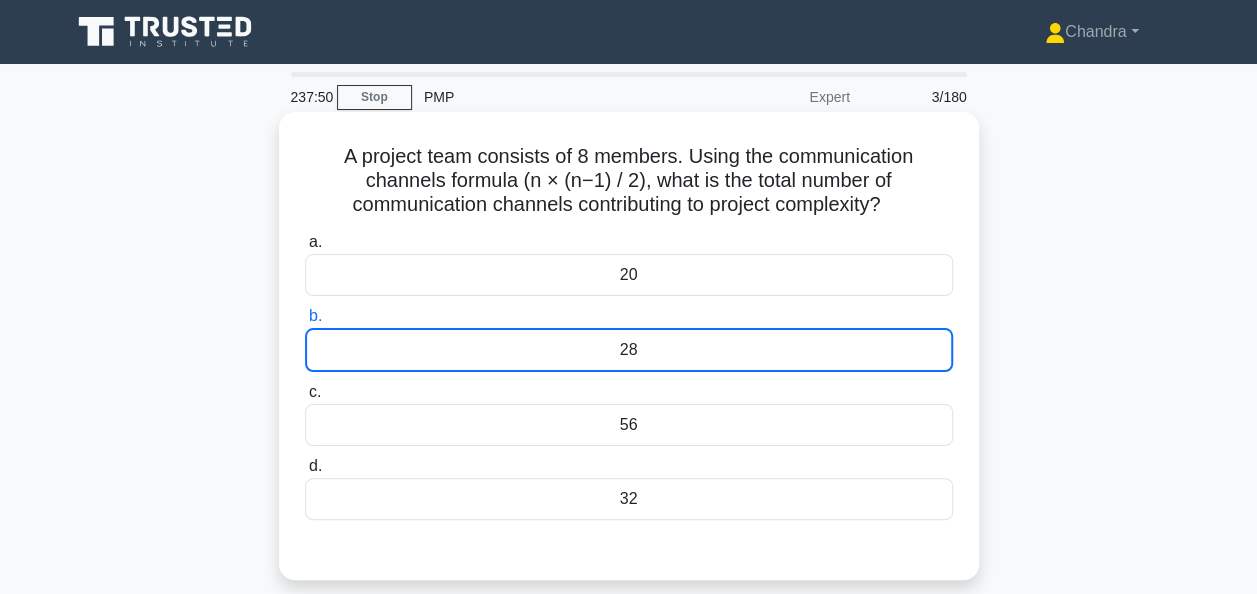 click on "28" at bounding box center [629, 350] 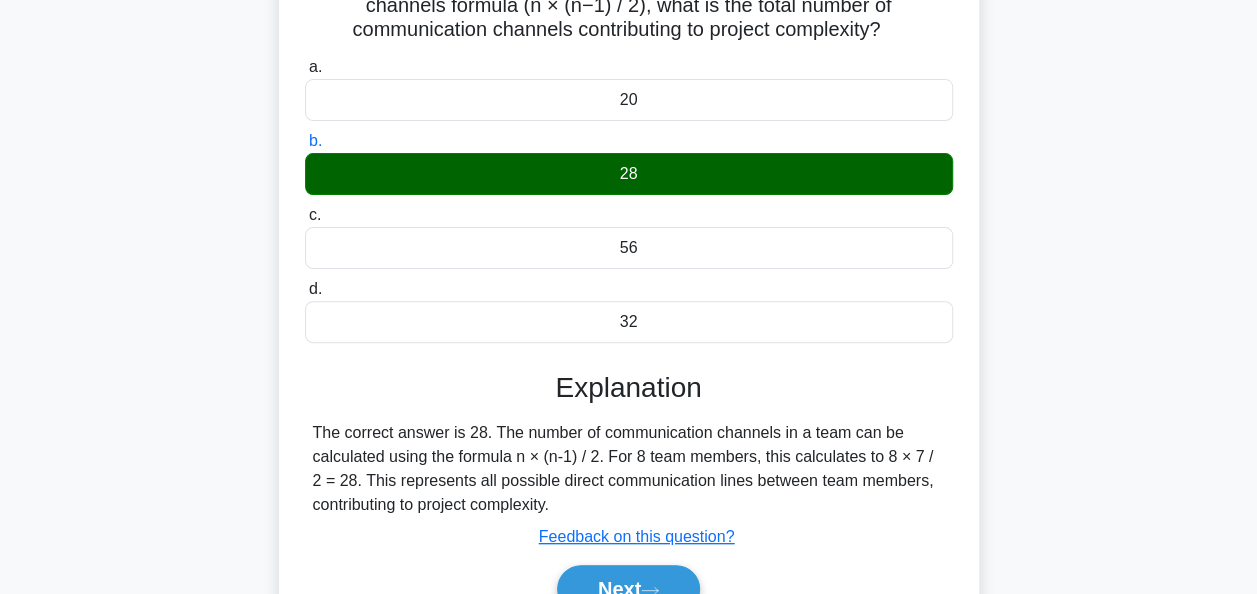 scroll, scrollTop: 400, scrollLeft: 0, axis: vertical 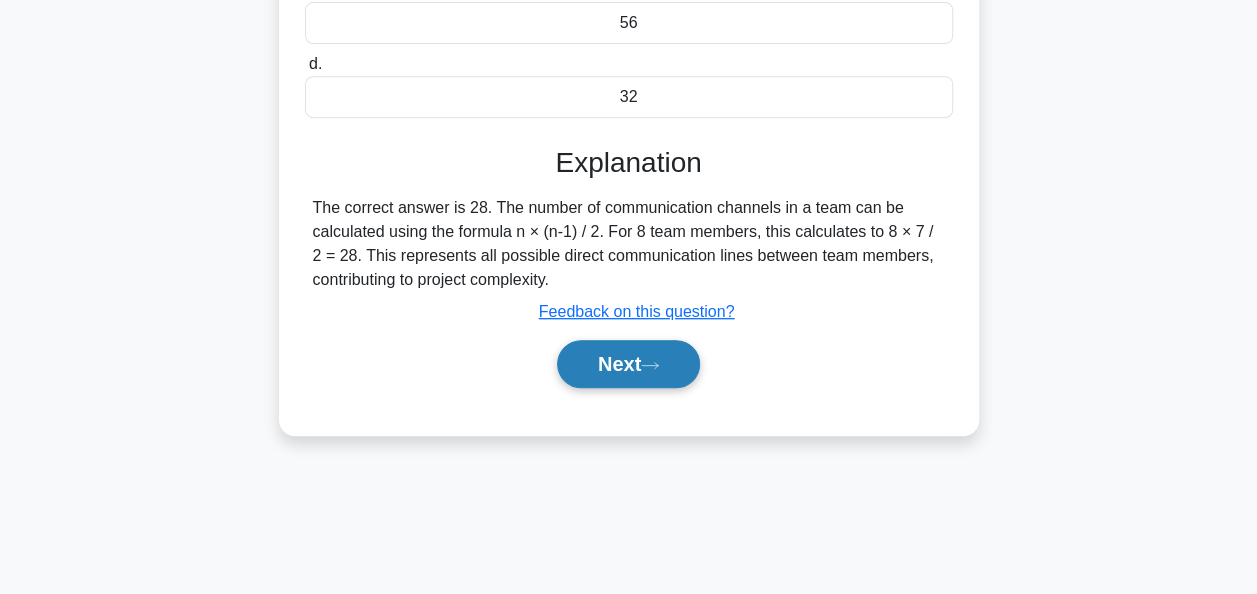 click on "Next" at bounding box center (628, 364) 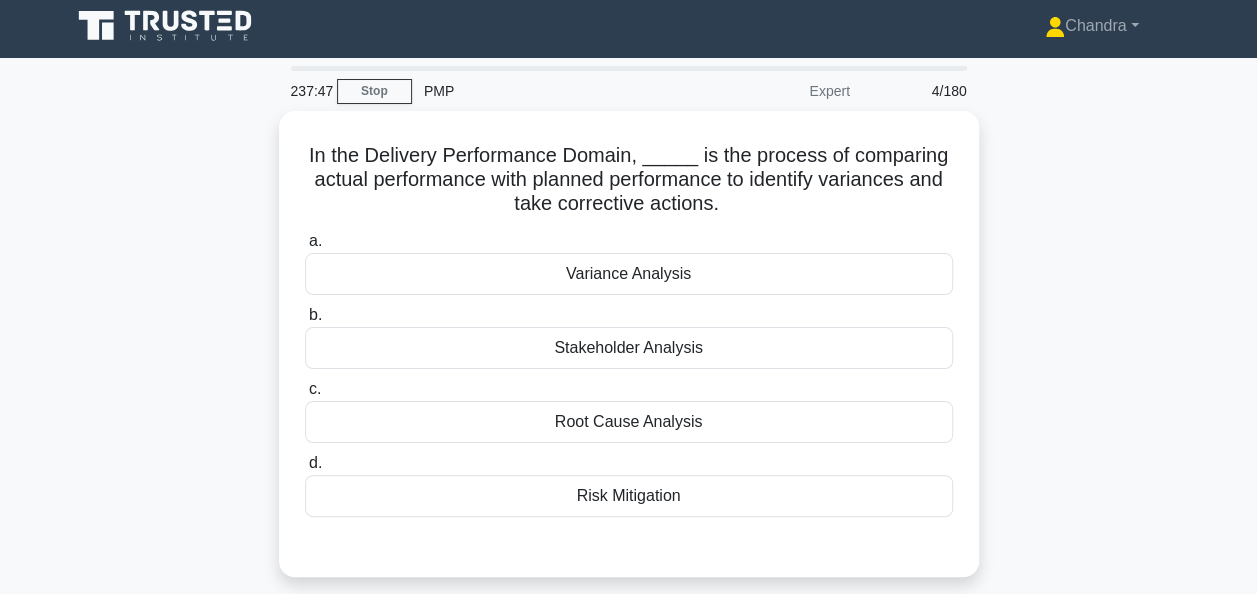 scroll, scrollTop: 0, scrollLeft: 0, axis: both 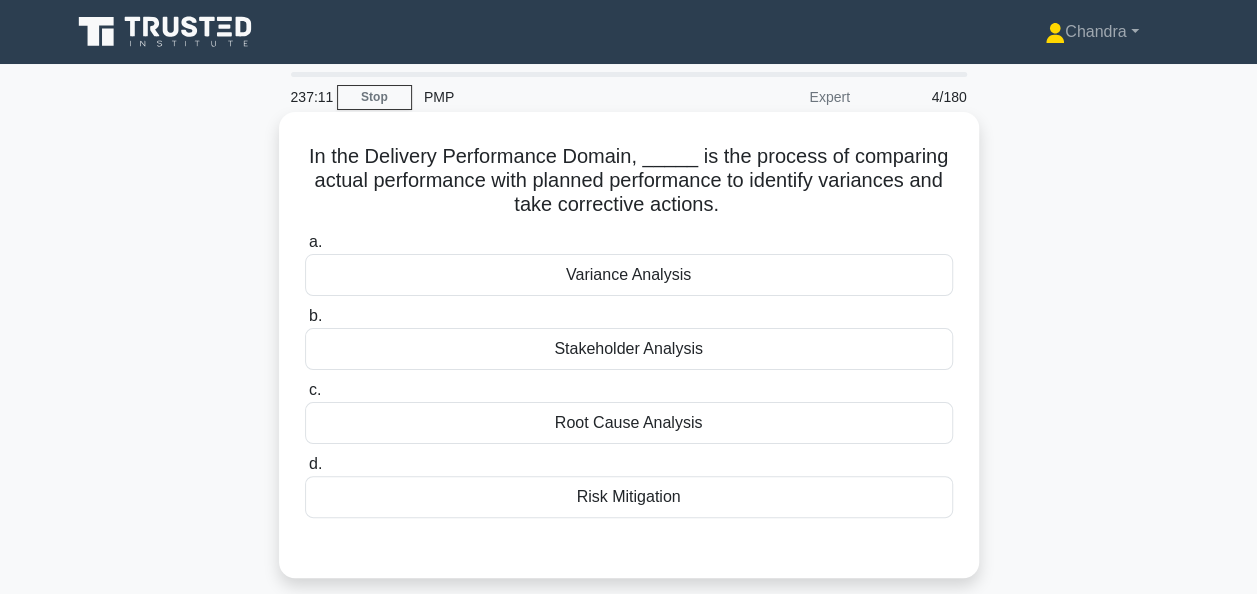 click on "Variance Analysis" at bounding box center [629, 275] 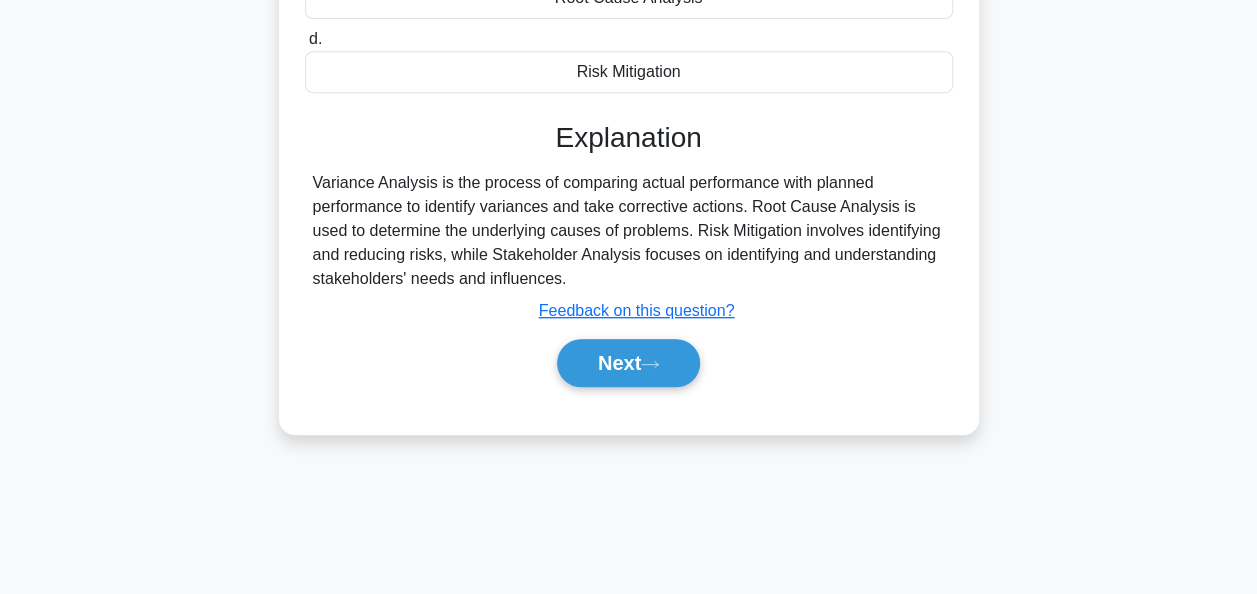 scroll, scrollTop: 486, scrollLeft: 0, axis: vertical 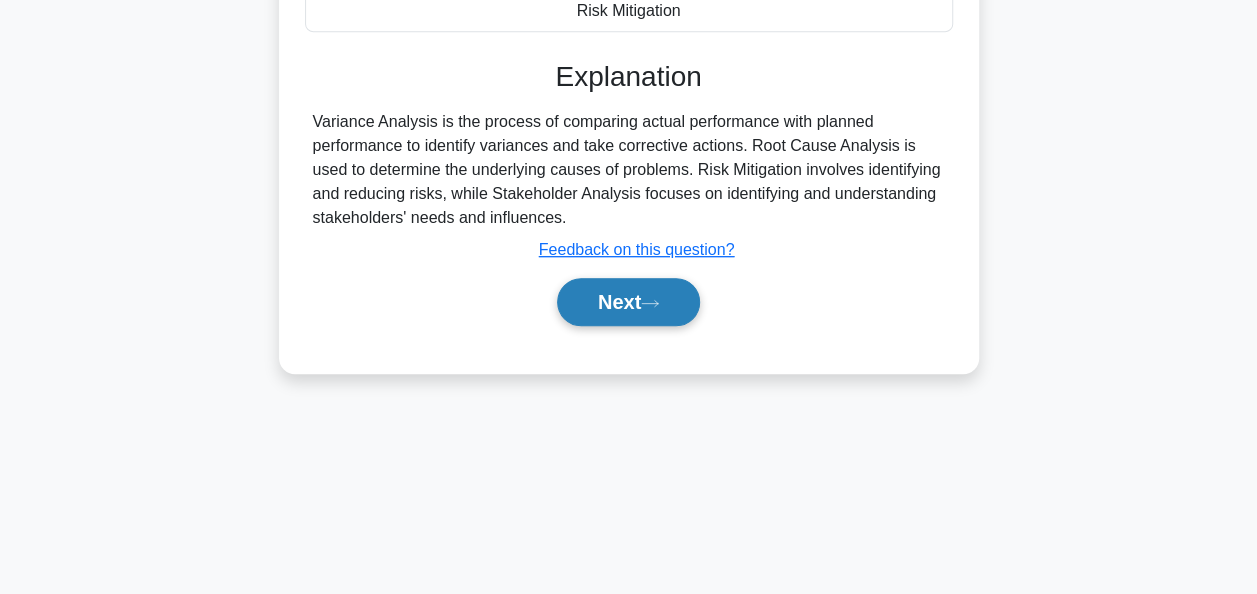 click on "Next" at bounding box center [628, 302] 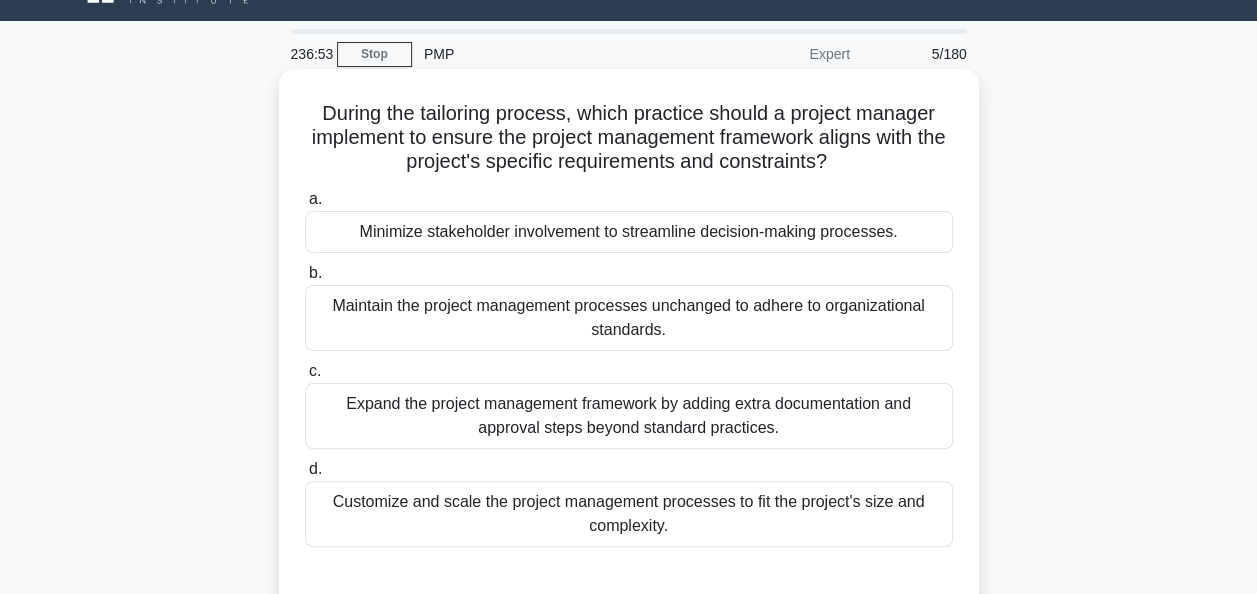 scroll, scrollTop: 100, scrollLeft: 0, axis: vertical 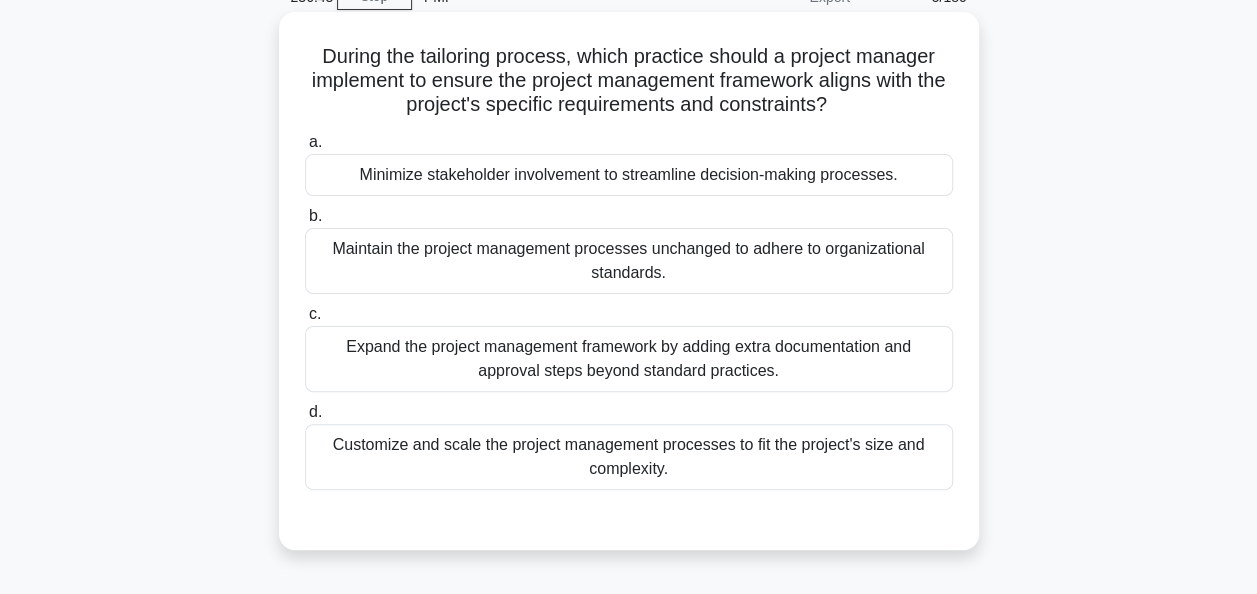 click on "Customize and scale the project management processes to fit the project's size and complexity." at bounding box center (629, 457) 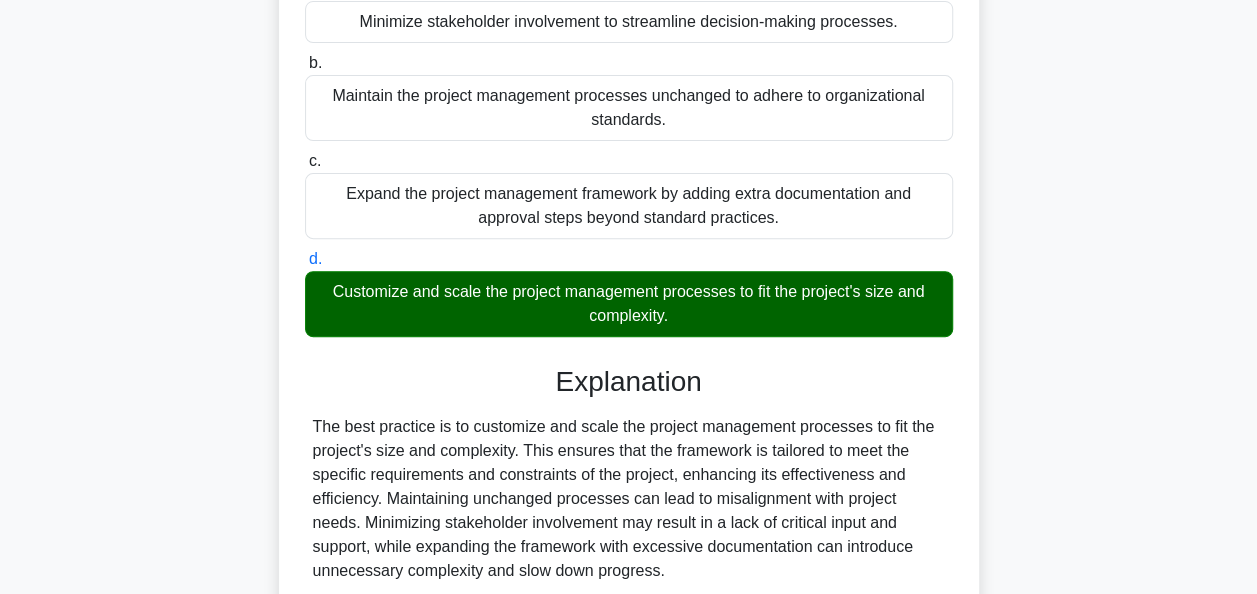 scroll, scrollTop: 486, scrollLeft: 0, axis: vertical 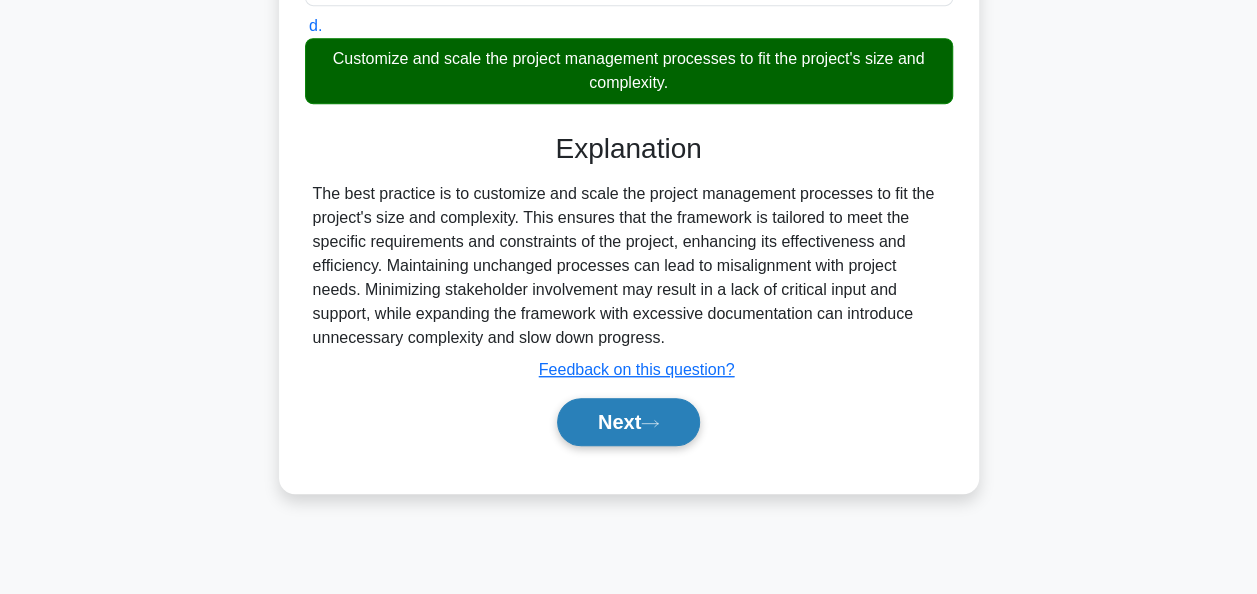 click on "Next" at bounding box center [628, 422] 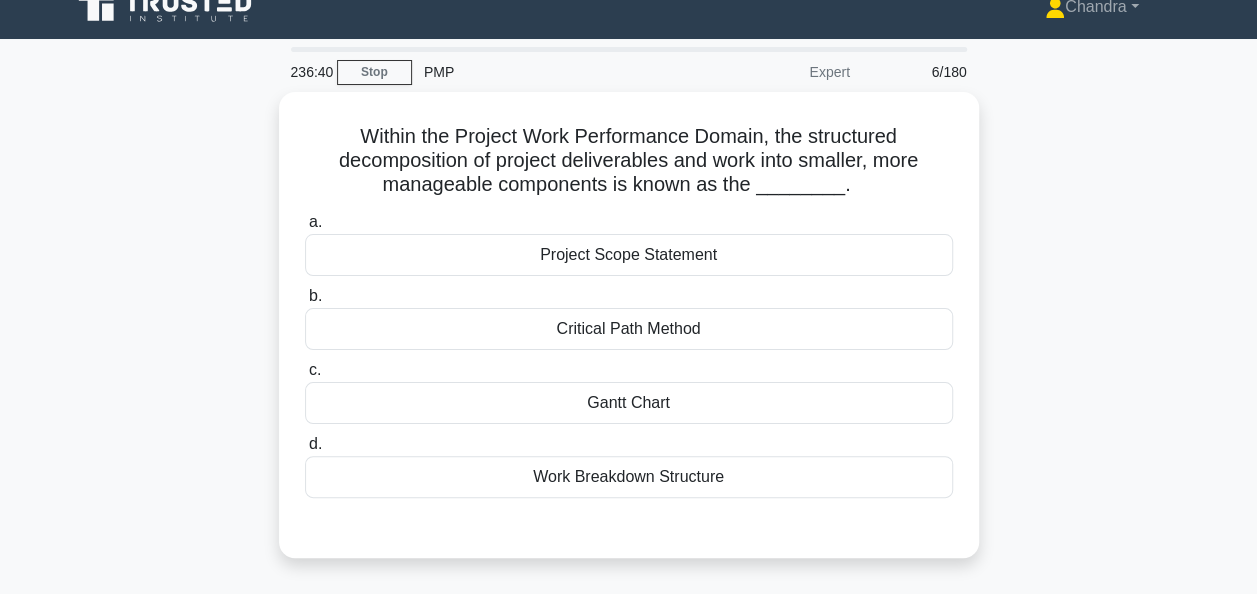 scroll, scrollTop: 0, scrollLeft: 0, axis: both 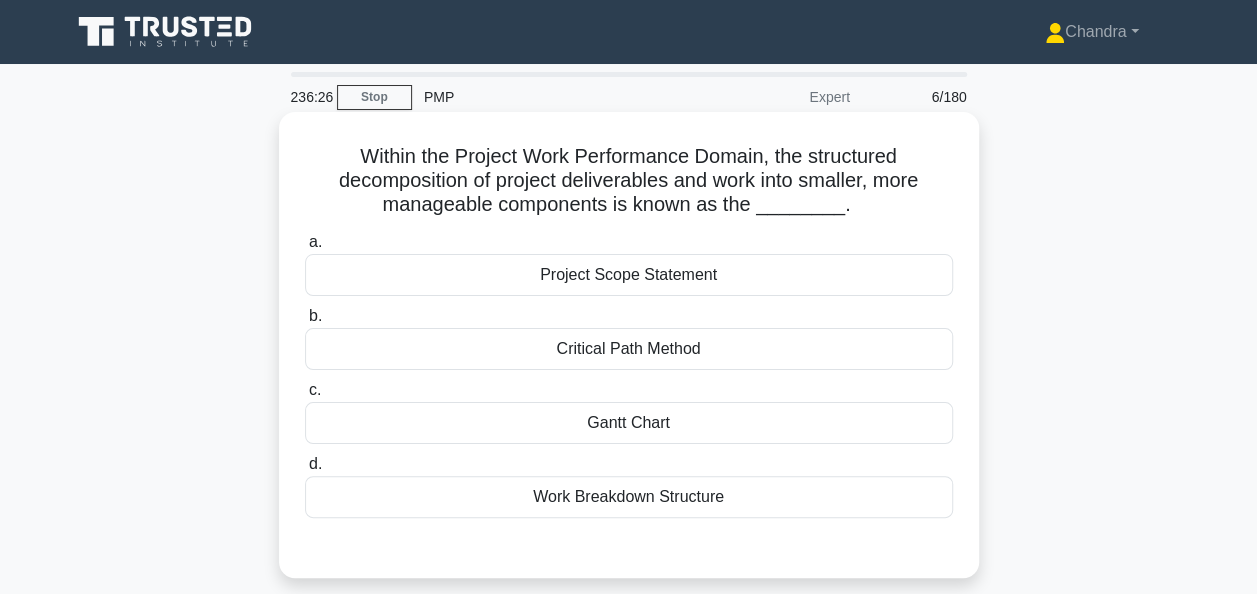 click on "Work Breakdown Structure" at bounding box center (629, 497) 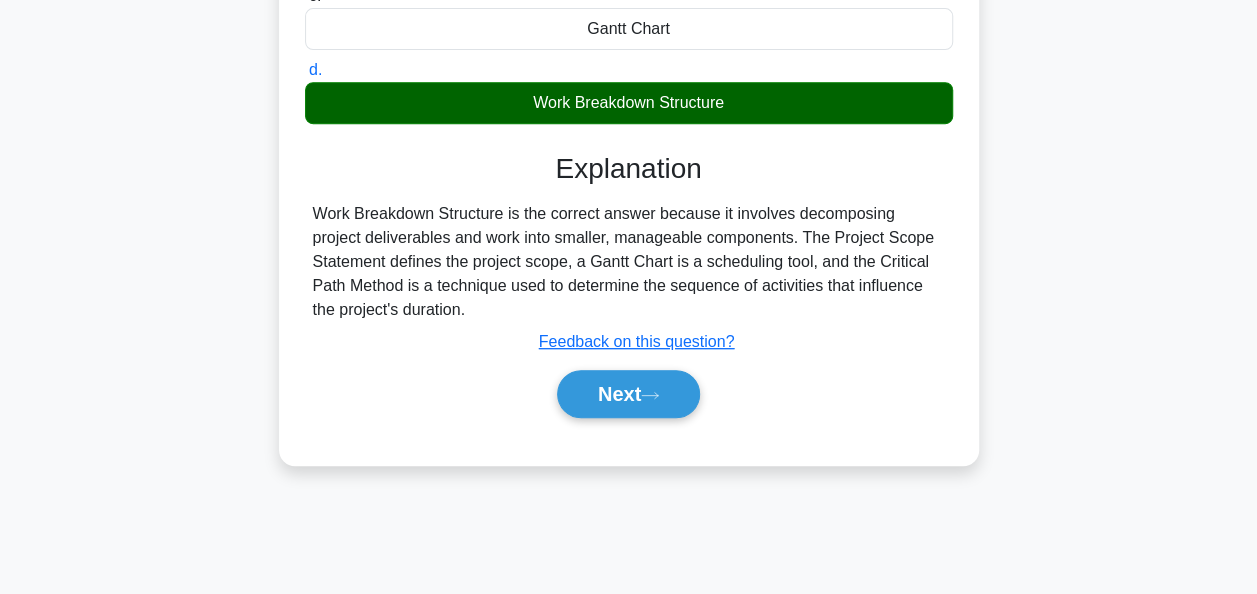 scroll, scrollTop: 400, scrollLeft: 0, axis: vertical 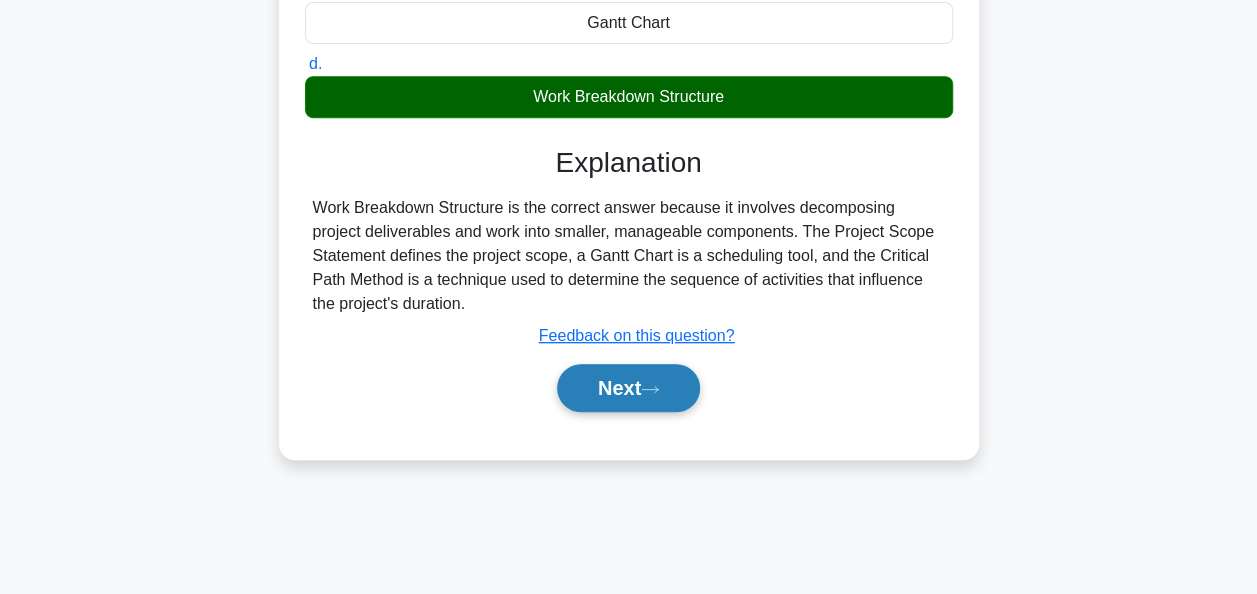 click on "Next" at bounding box center (628, 388) 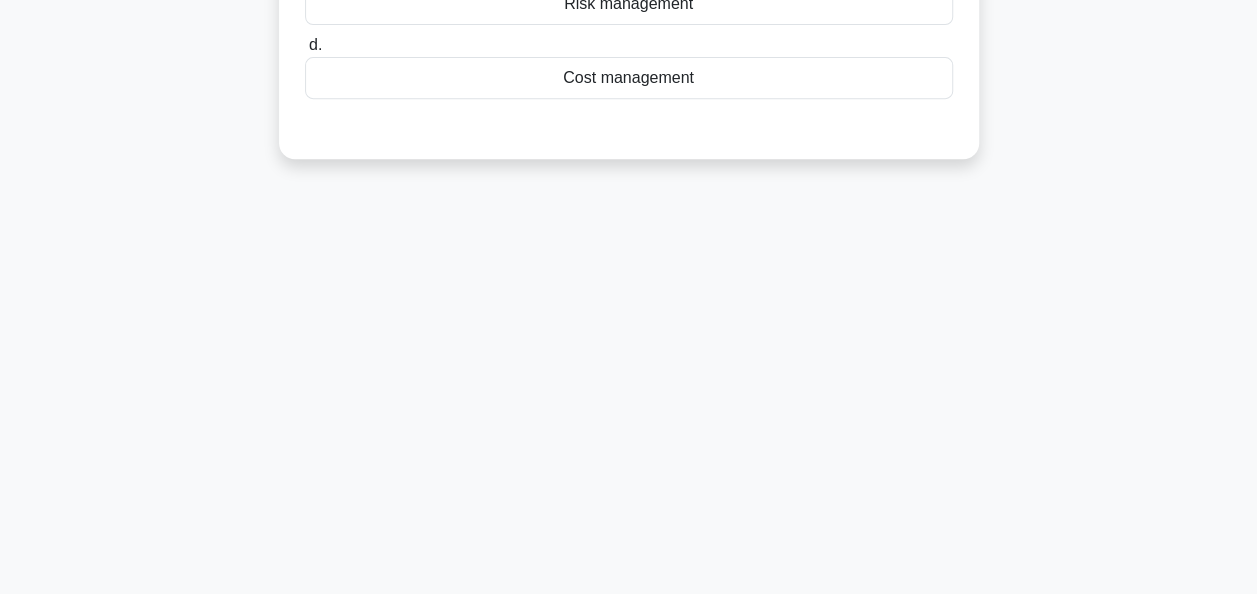 scroll, scrollTop: 100, scrollLeft: 0, axis: vertical 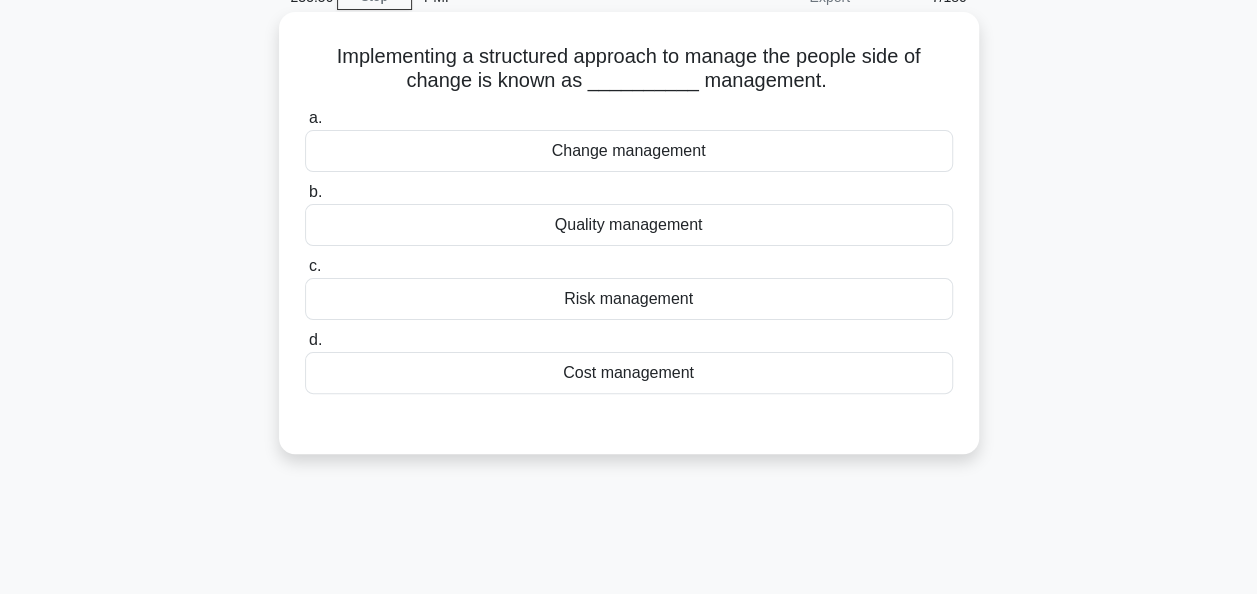 click on "Change management" at bounding box center [629, 151] 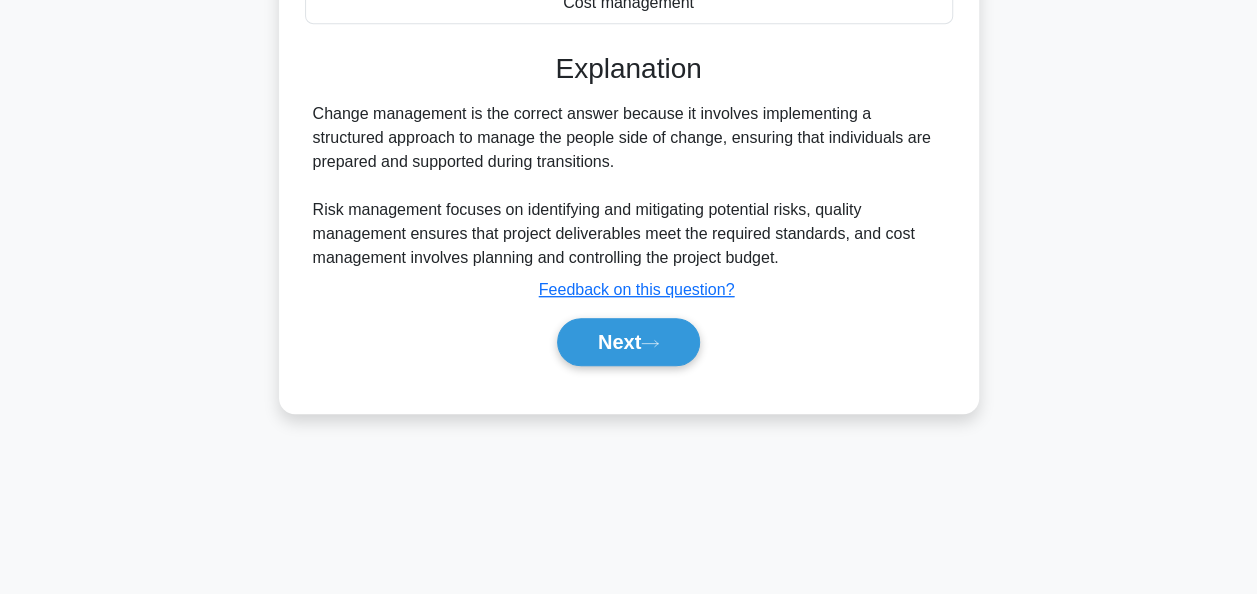 scroll, scrollTop: 486, scrollLeft: 0, axis: vertical 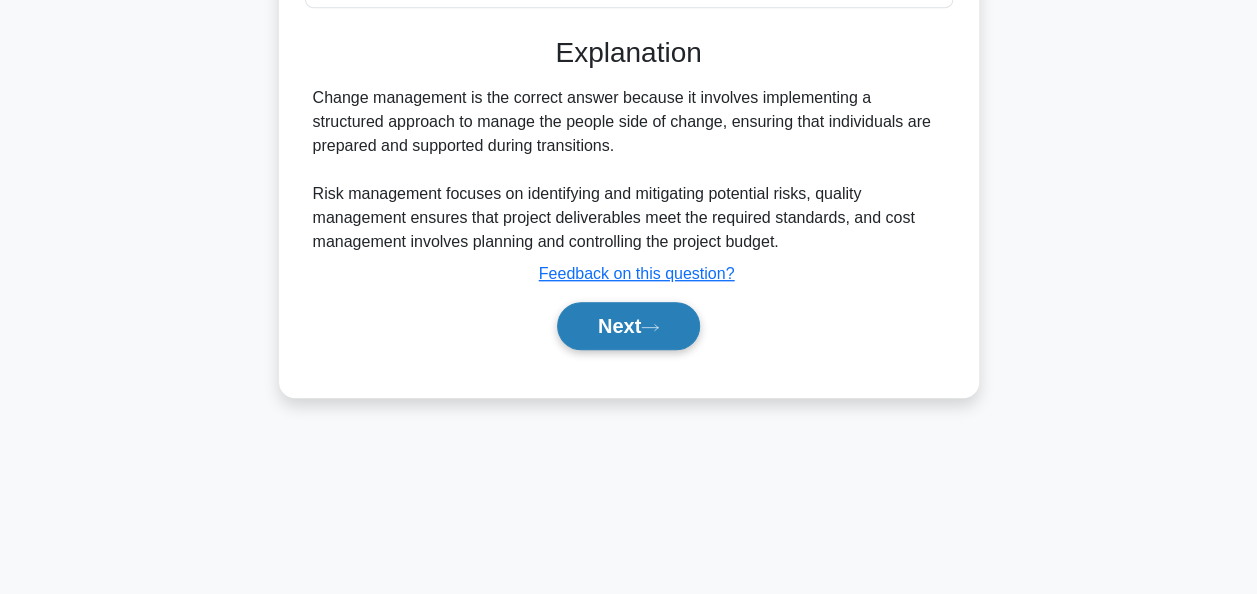 click on "Next" at bounding box center [628, 326] 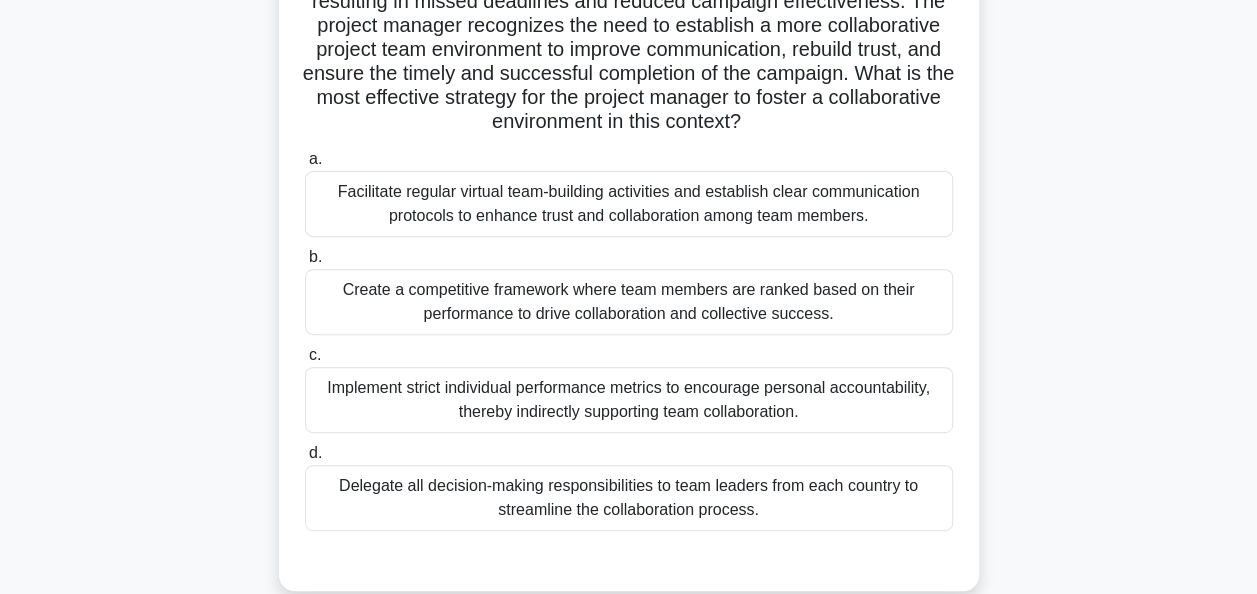 scroll, scrollTop: 300, scrollLeft: 0, axis: vertical 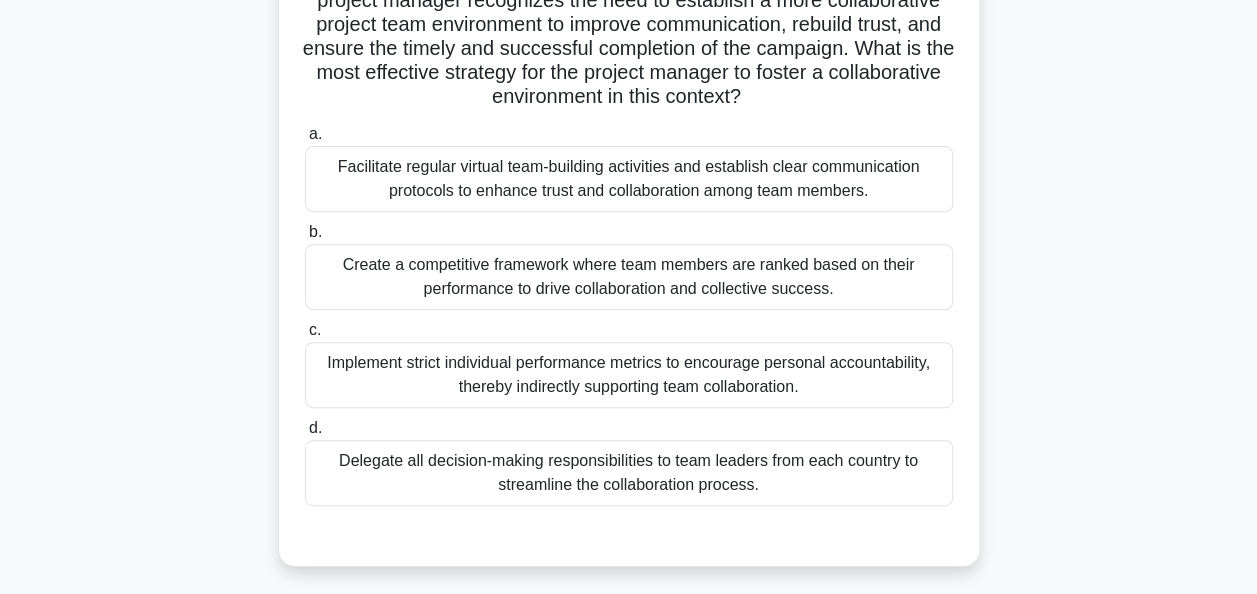 click on "Facilitate regular virtual team-building activities and establish clear communication protocols to enhance trust and collaboration among team members." at bounding box center [629, 179] 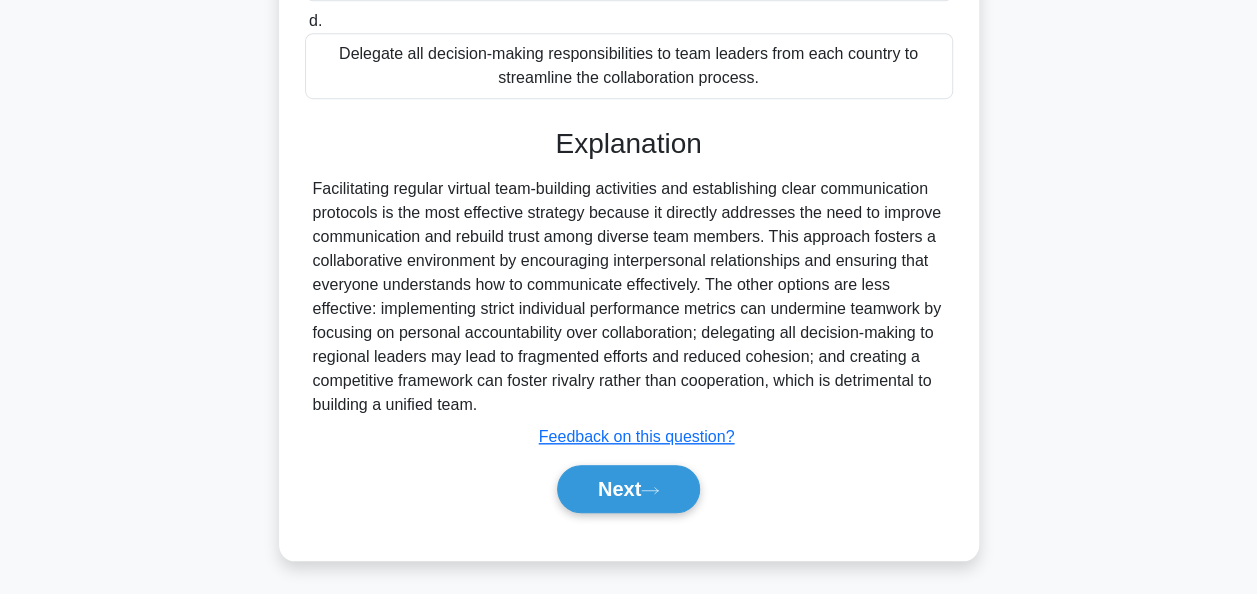 scroll, scrollTop: 708, scrollLeft: 0, axis: vertical 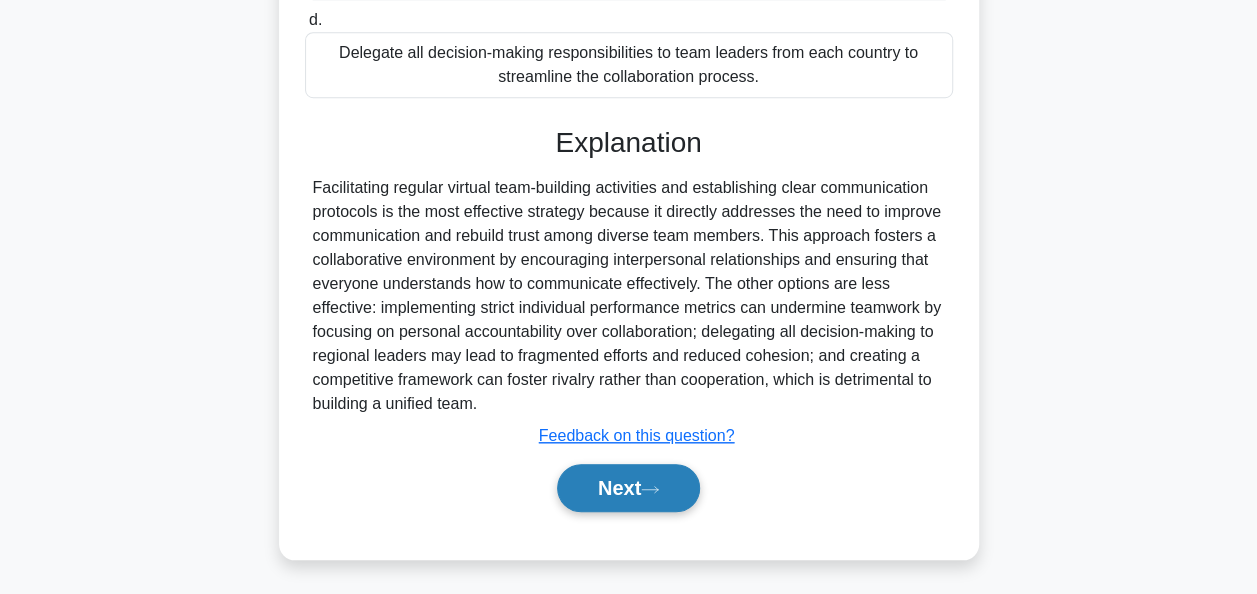 click on "Next" at bounding box center (628, 488) 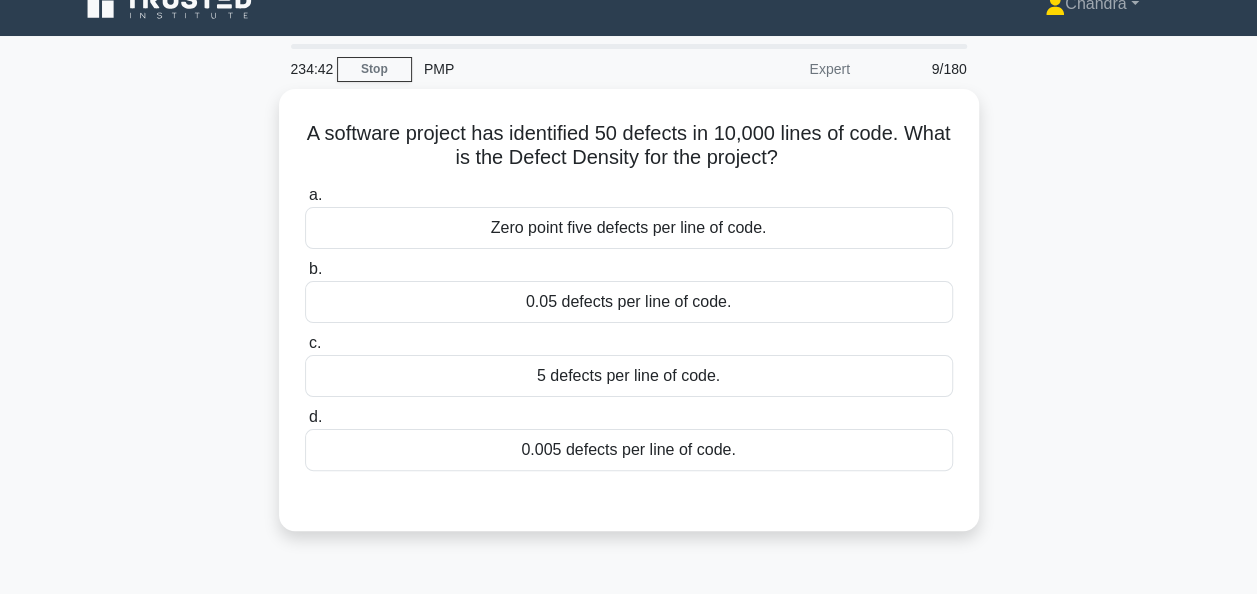 scroll, scrollTop: 0, scrollLeft: 0, axis: both 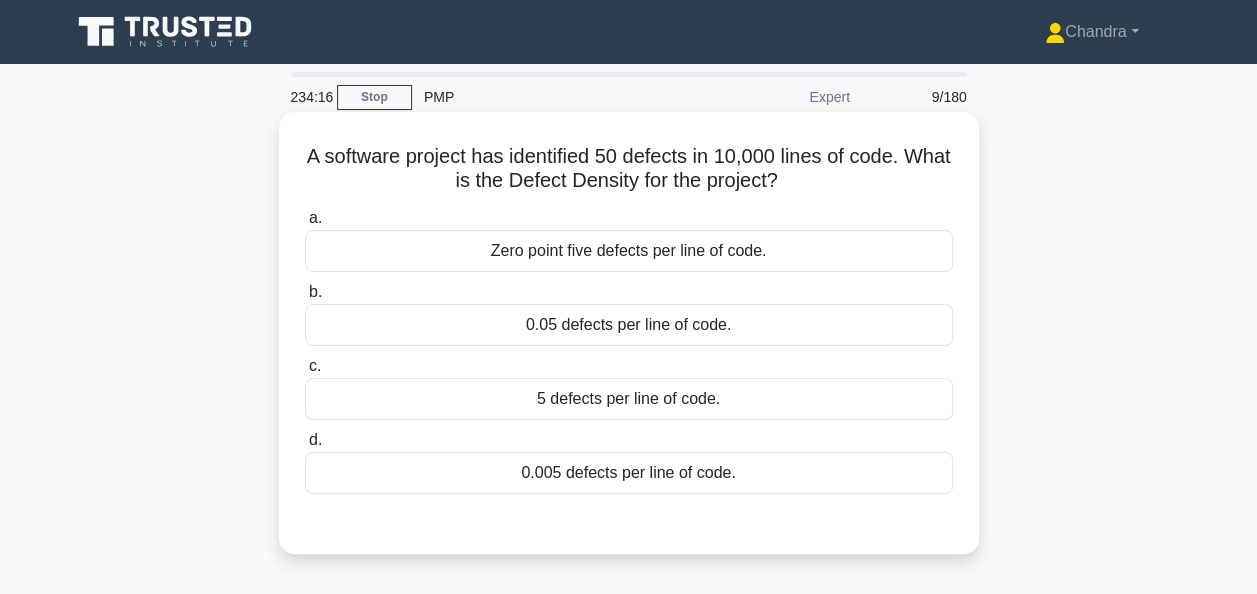 click on "0.005 defects per line of code." at bounding box center (629, 473) 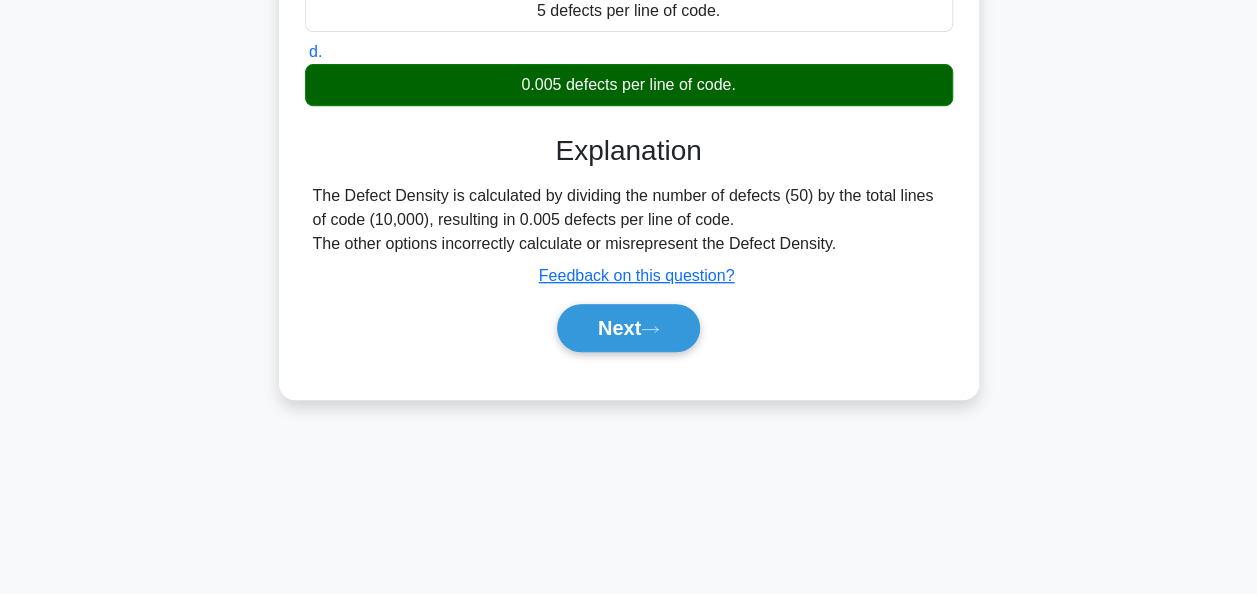 scroll, scrollTop: 400, scrollLeft: 0, axis: vertical 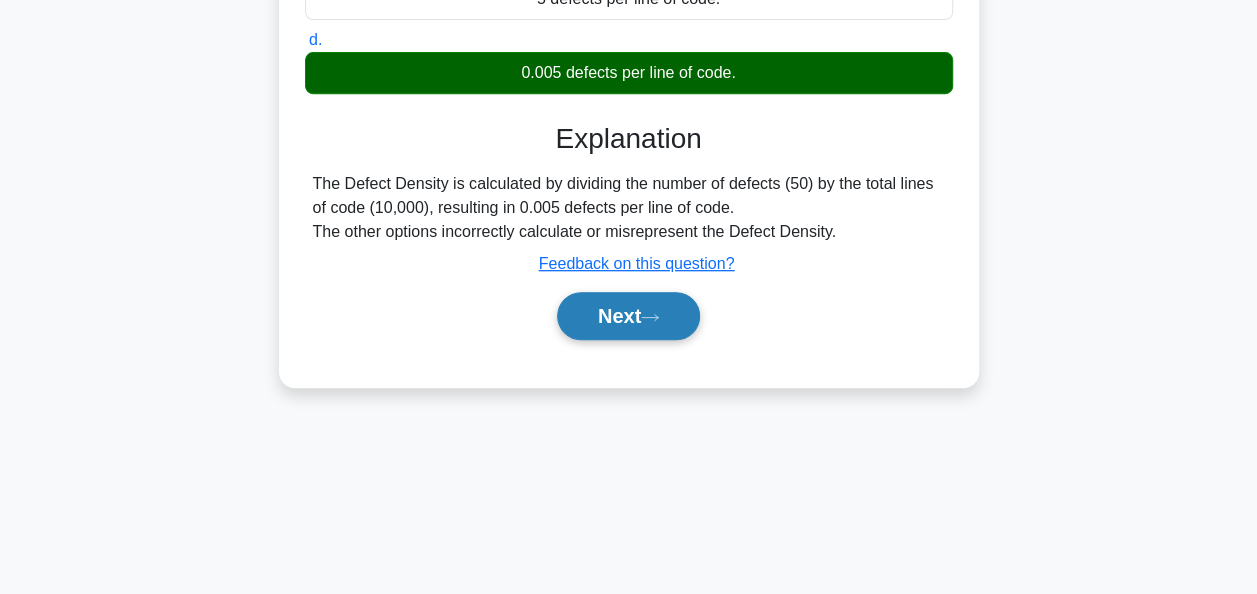 click on "Next" at bounding box center (628, 316) 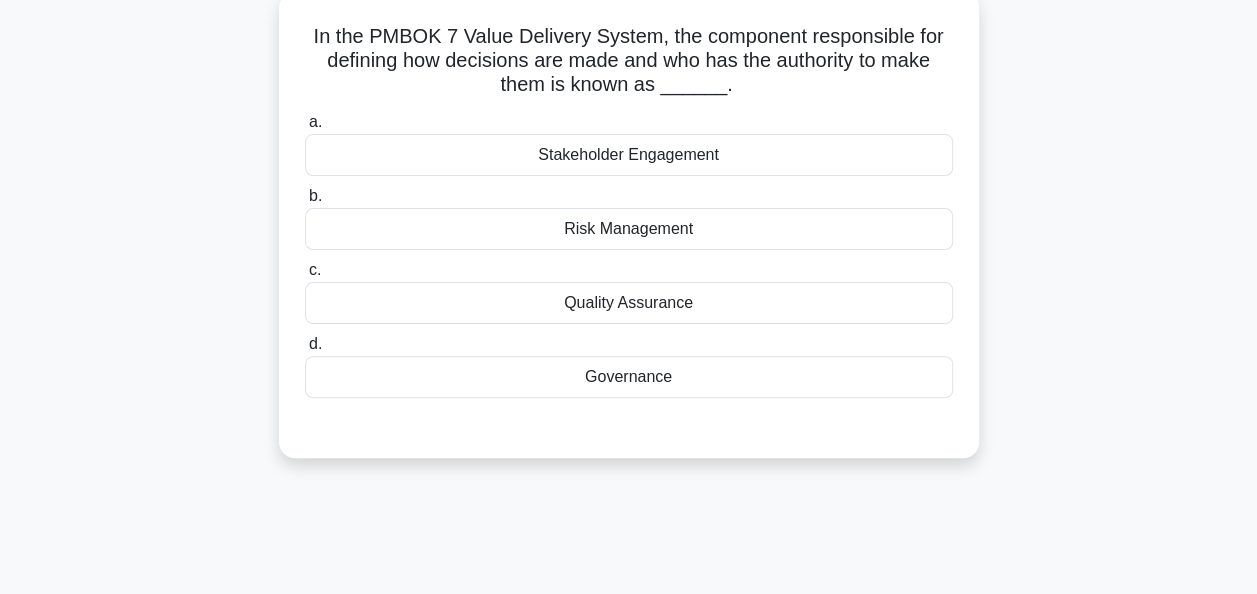 scroll, scrollTop: 0, scrollLeft: 0, axis: both 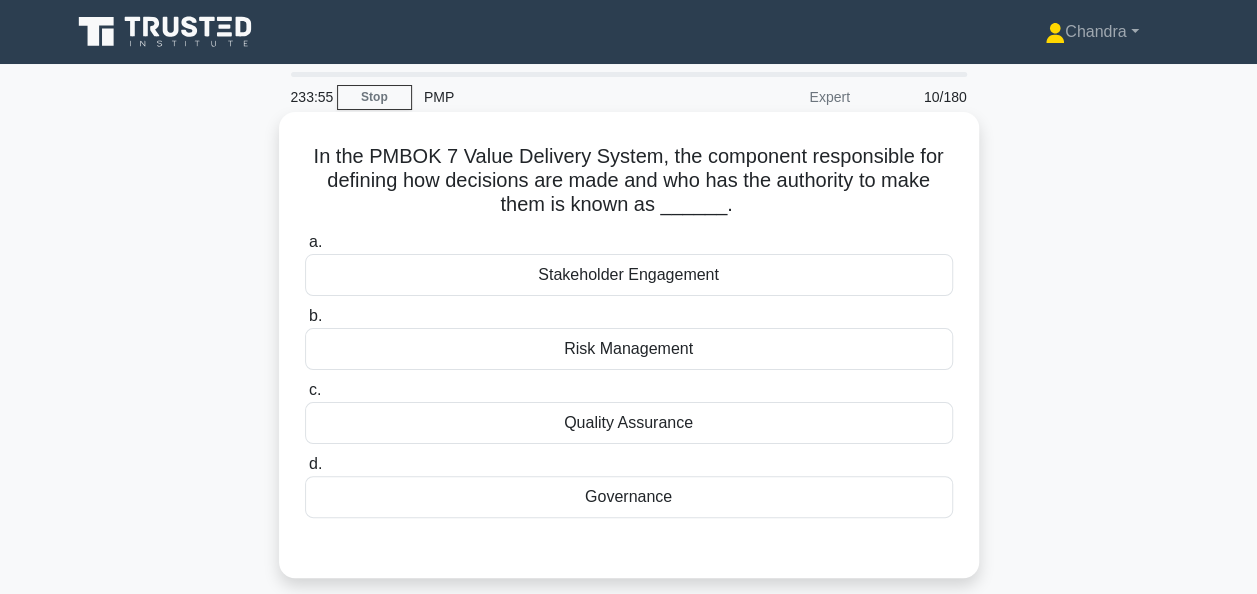 click on "Governance" at bounding box center (629, 497) 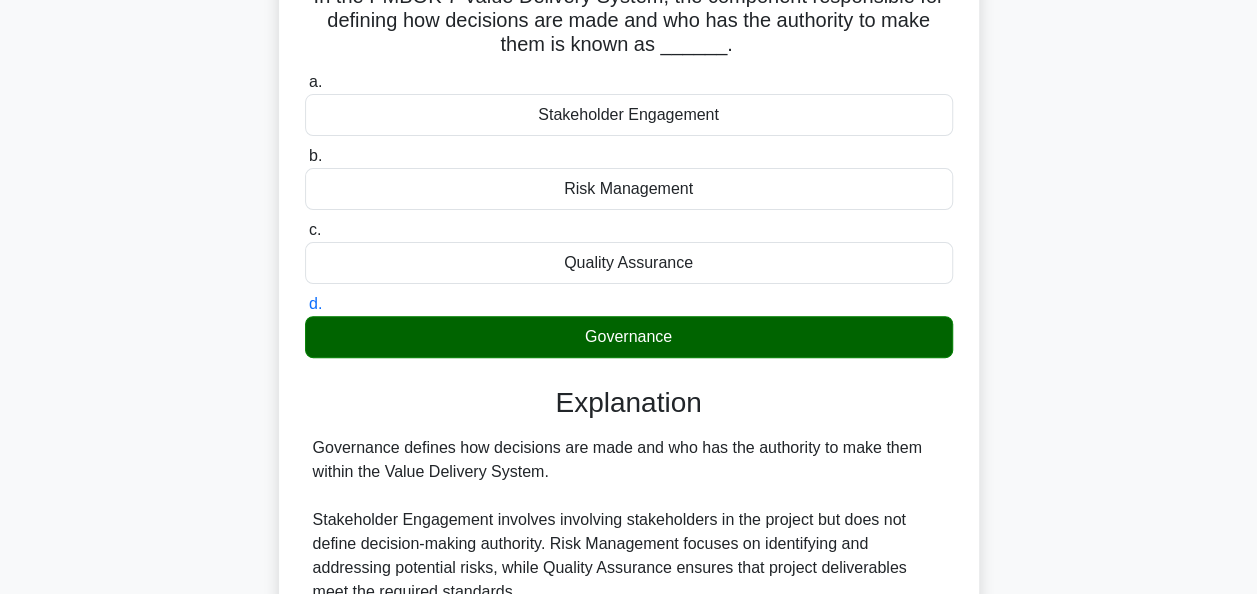 scroll, scrollTop: 400, scrollLeft: 0, axis: vertical 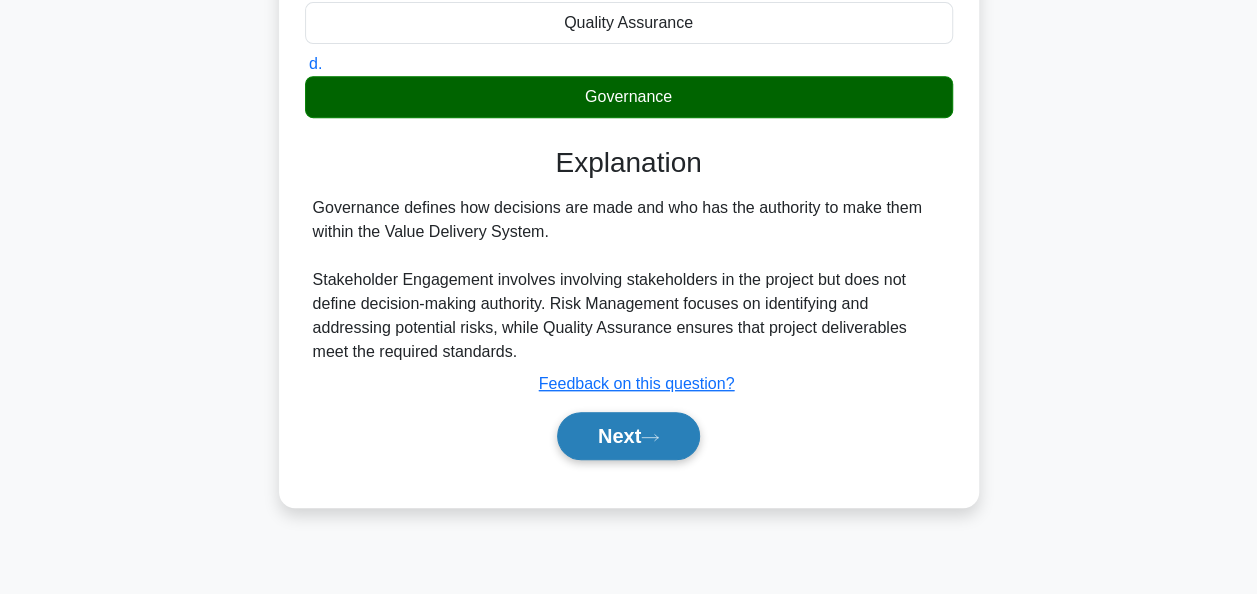 click on "Next" at bounding box center (628, 436) 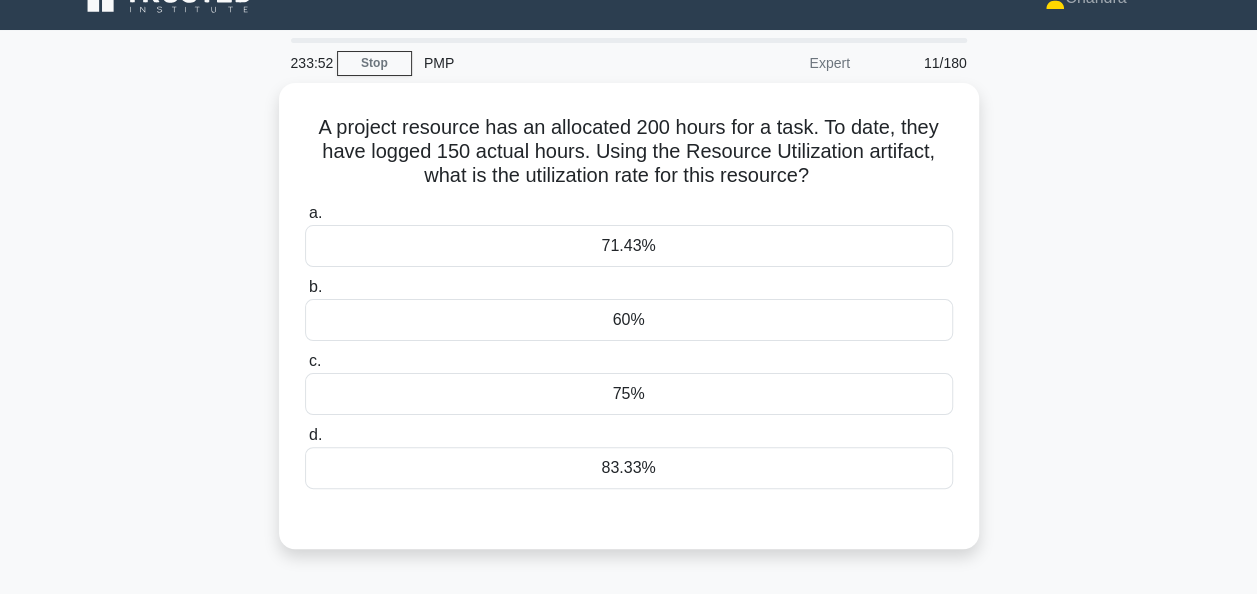 scroll, scrollTop: 0, scrollLeft: 0, axis: both 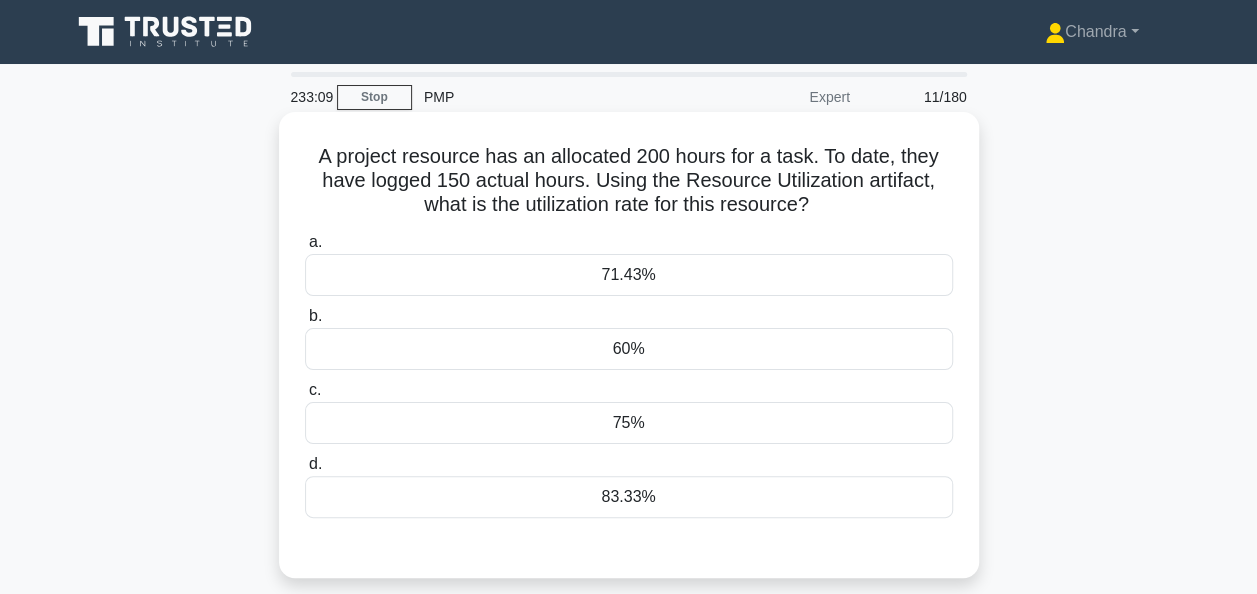 click on "75%" at bounding box center (629, 423) 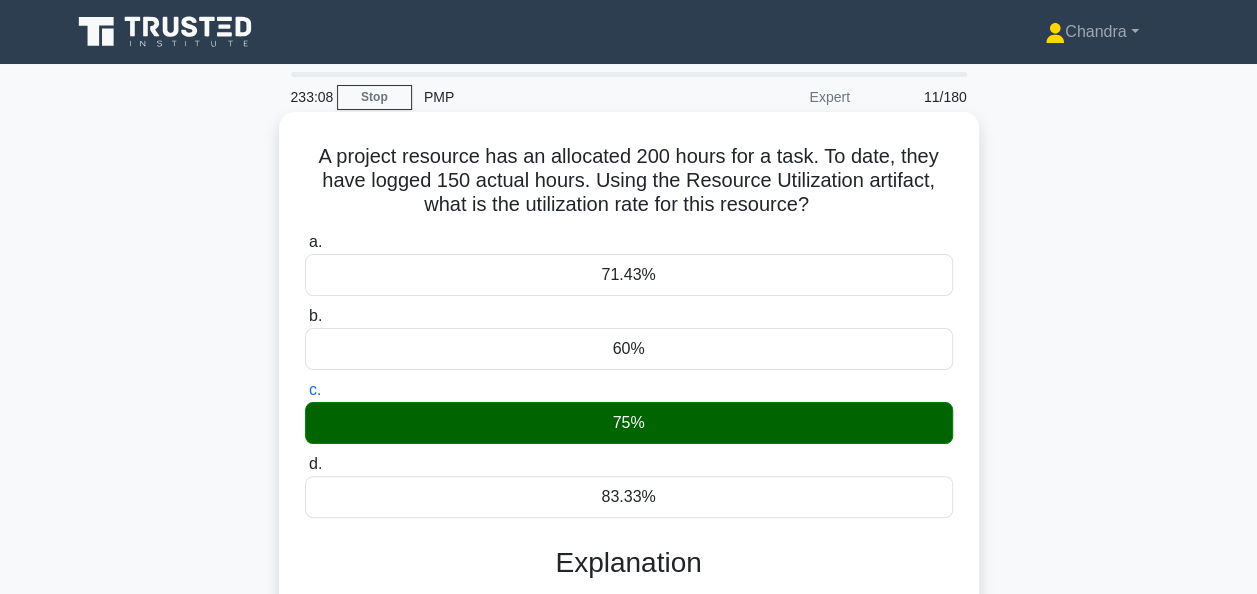 scroll, scrollTop: 400, scrollLeft: 0, axis: vertical 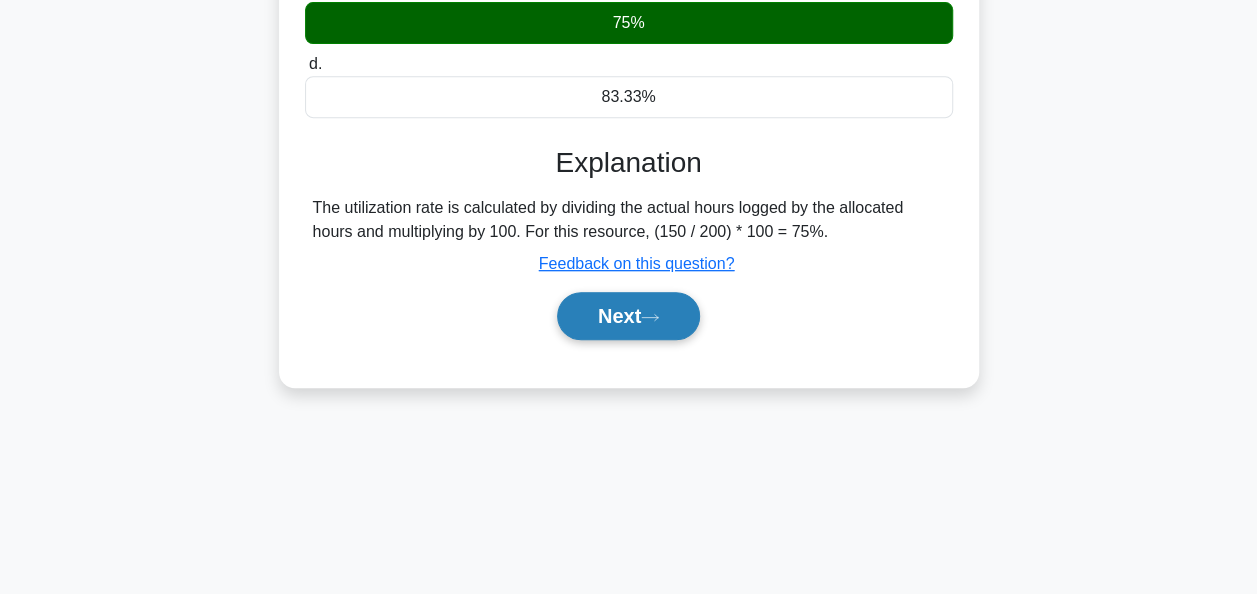 click 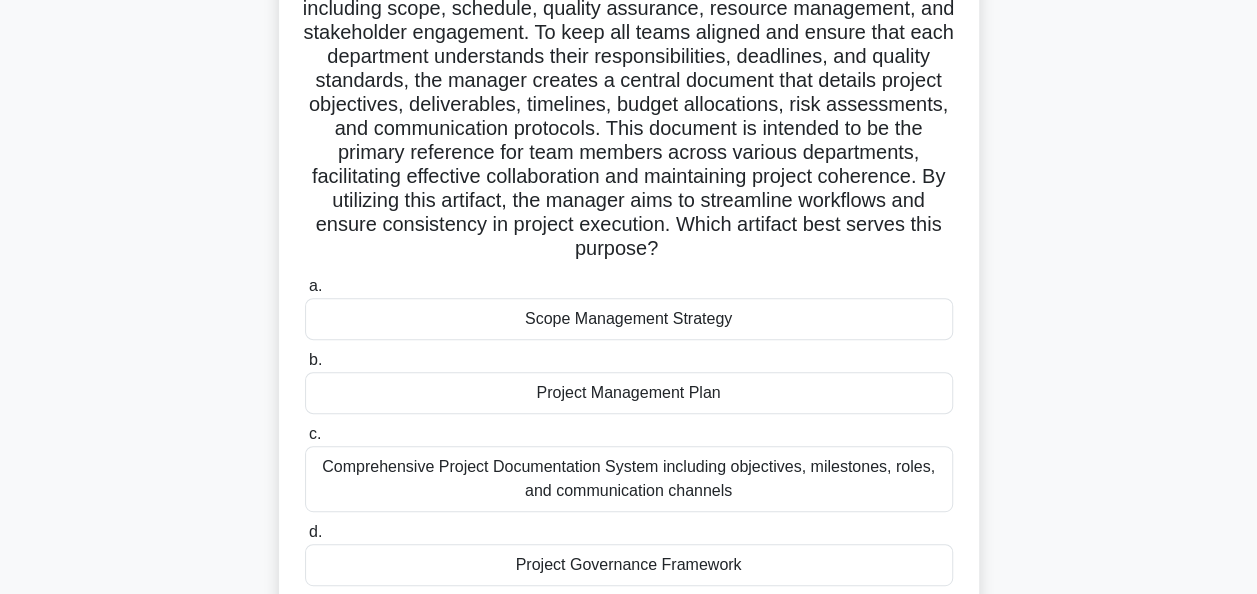 scroll, scrollTop: 200, scrollLeft: 0, axis: vertical 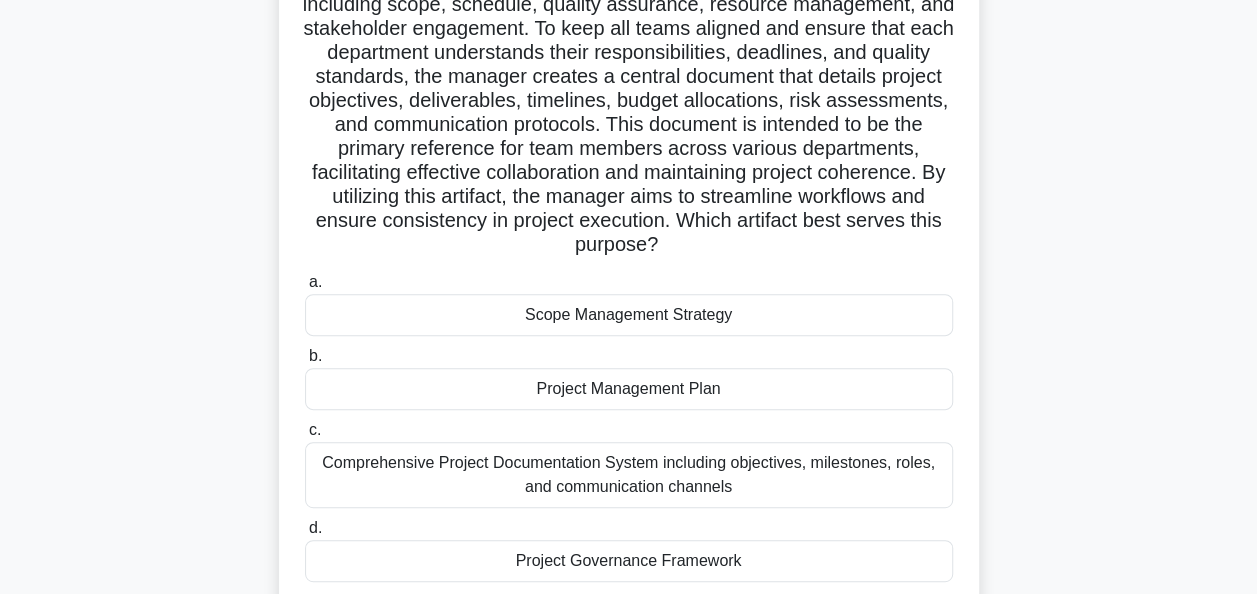 click on "Project Management Plan" at bounding box center (629, 389) 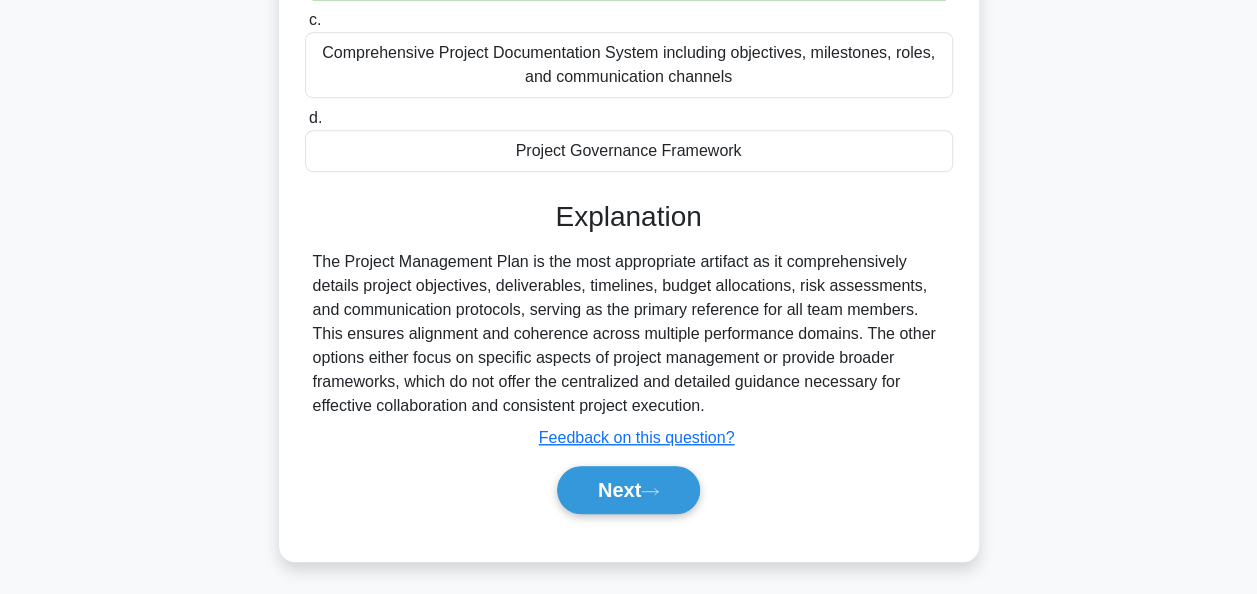 scroll, scrollTop: 612, scrollLeft: 0, axis: vertical 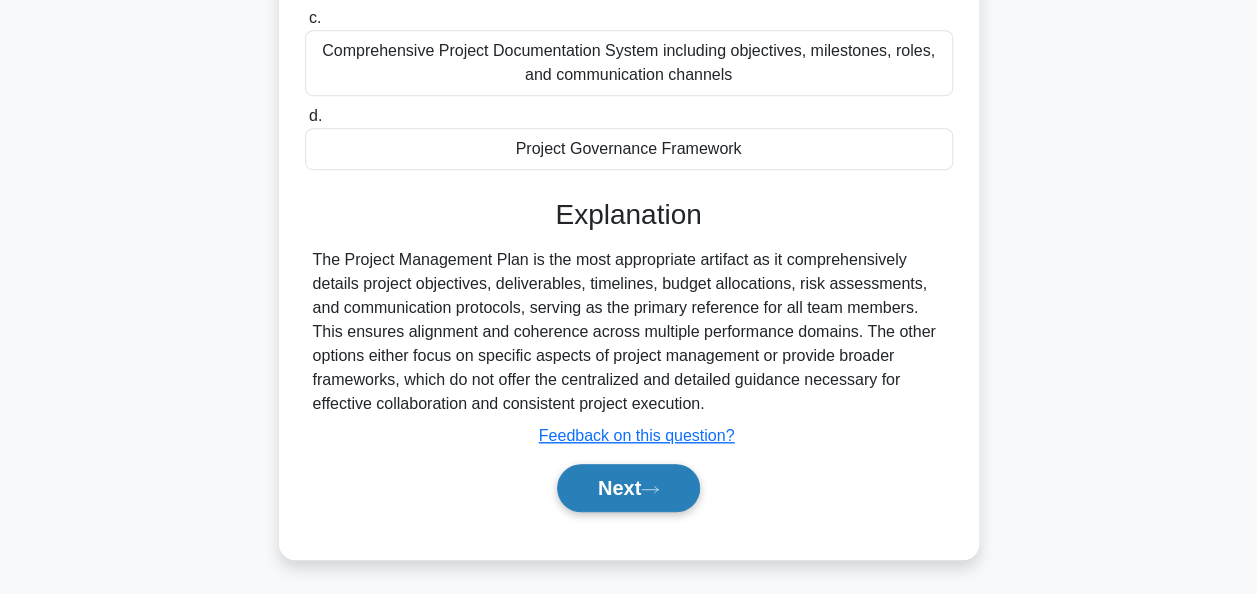 click on "Next" at bounding box center [628, 488] 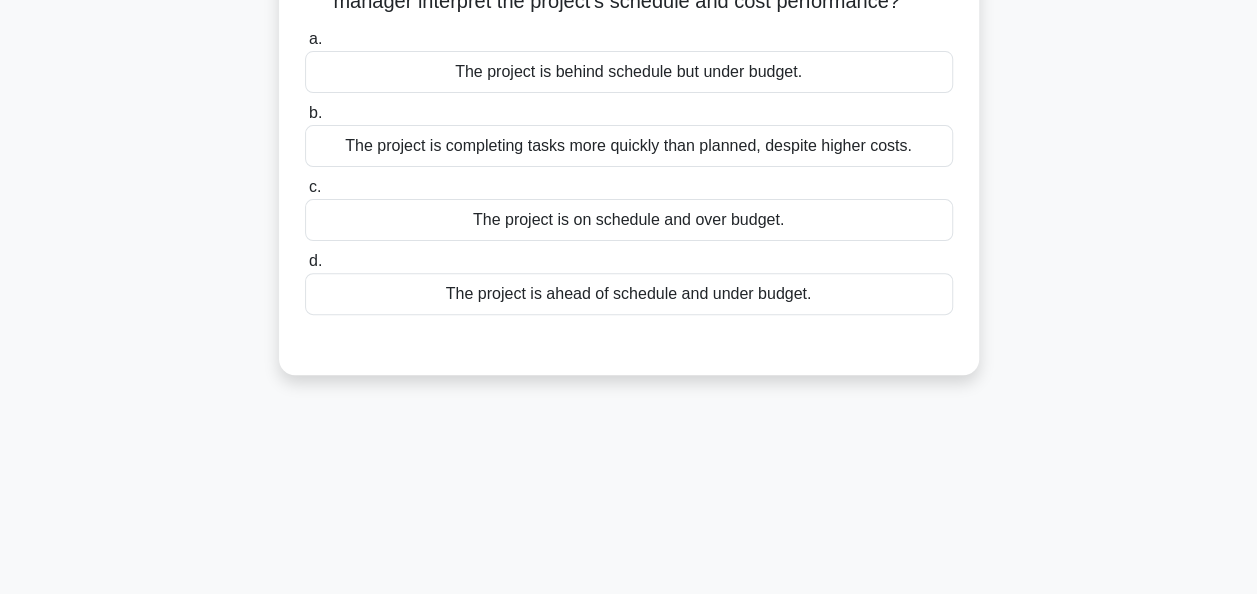scroll, scrollTop: 0, scrollLeft: 0, axis: both 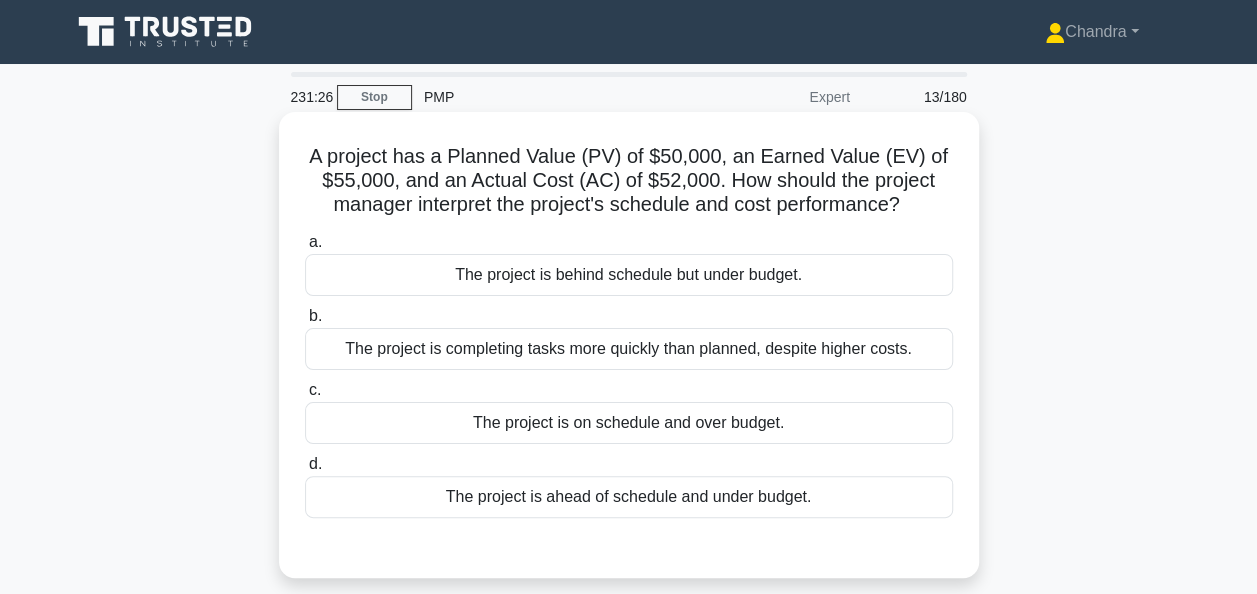 click on "The project is ahead of schedule and under budget." at bounding box center [629, 497] 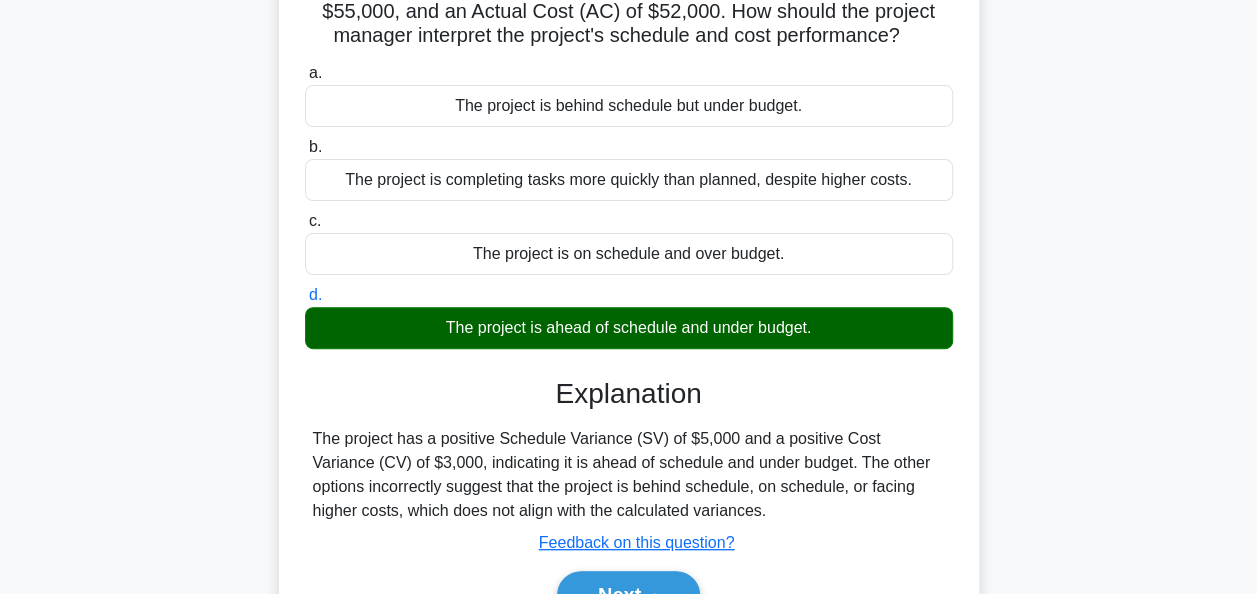 scroll, scrollTop: 486, scrollLeft: 0, axis: vertical 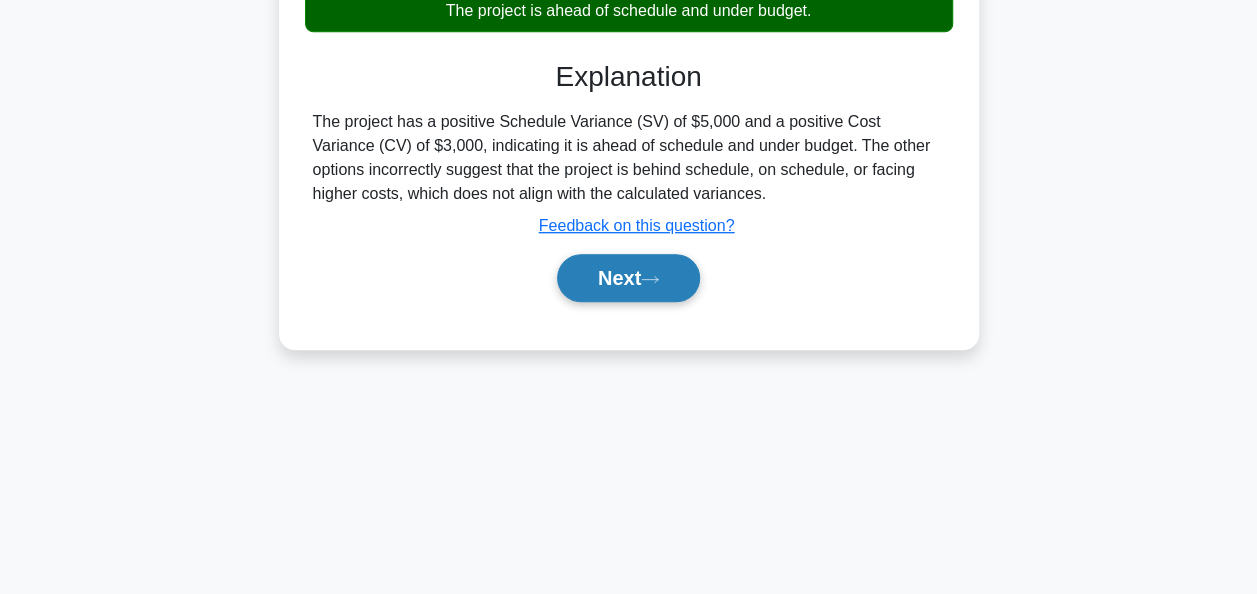 click 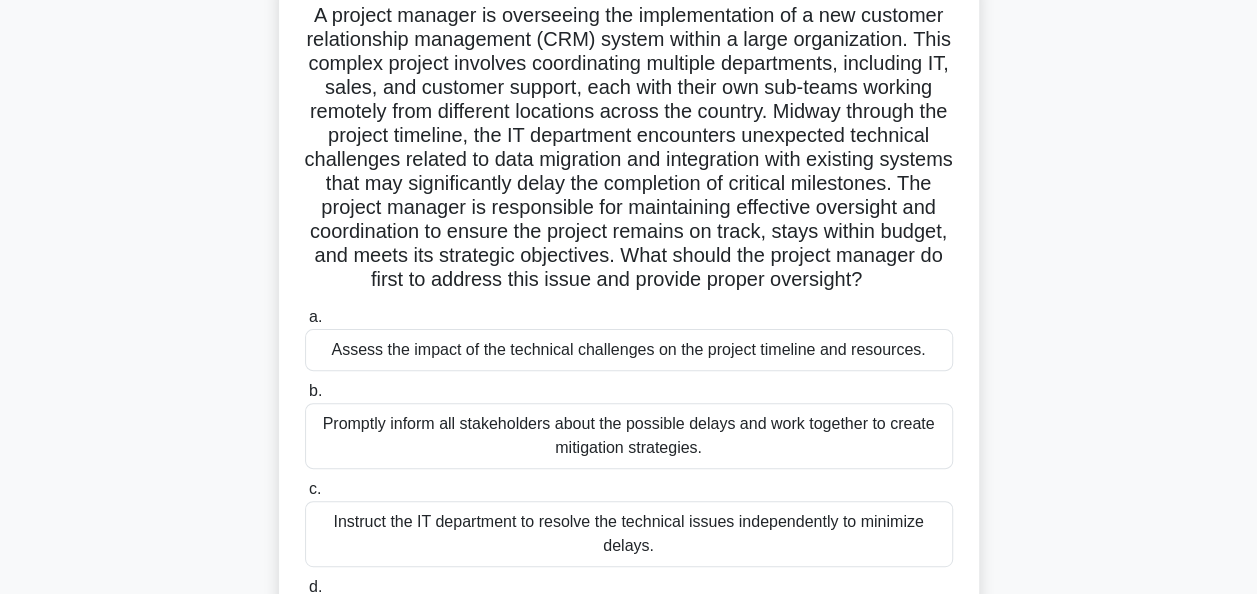 scroll, scrollTop: 100, scrollLeft: 0, axis: vertical 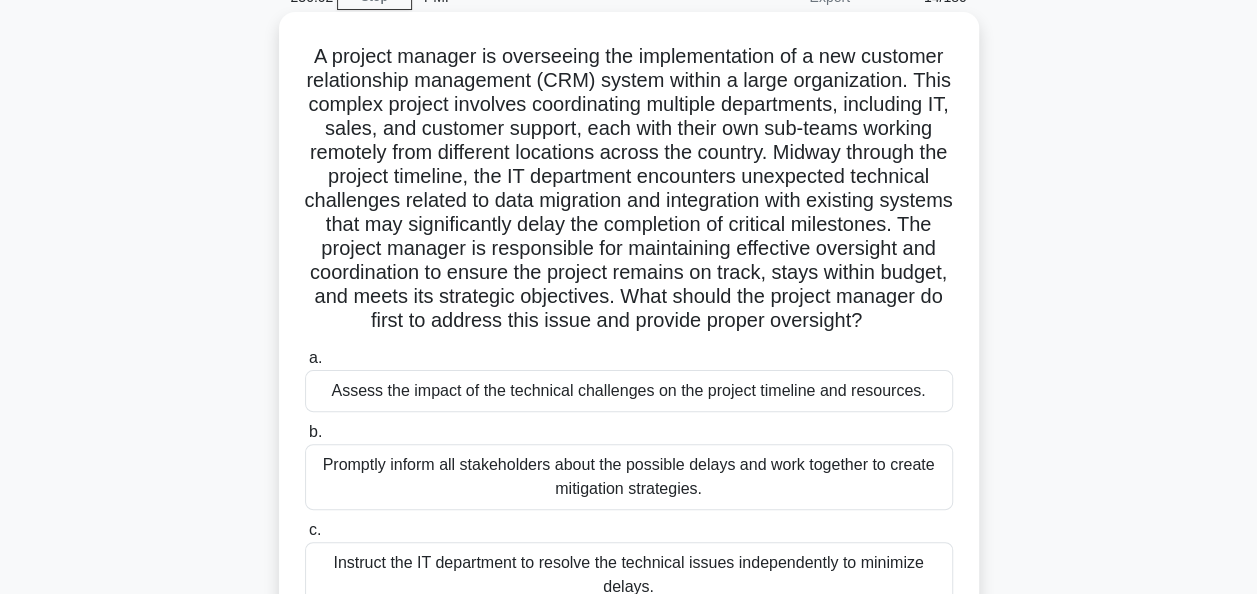 click on "Assess the impact of the technical challenges on the project timeline and resources." at bounding box center (629, 391) 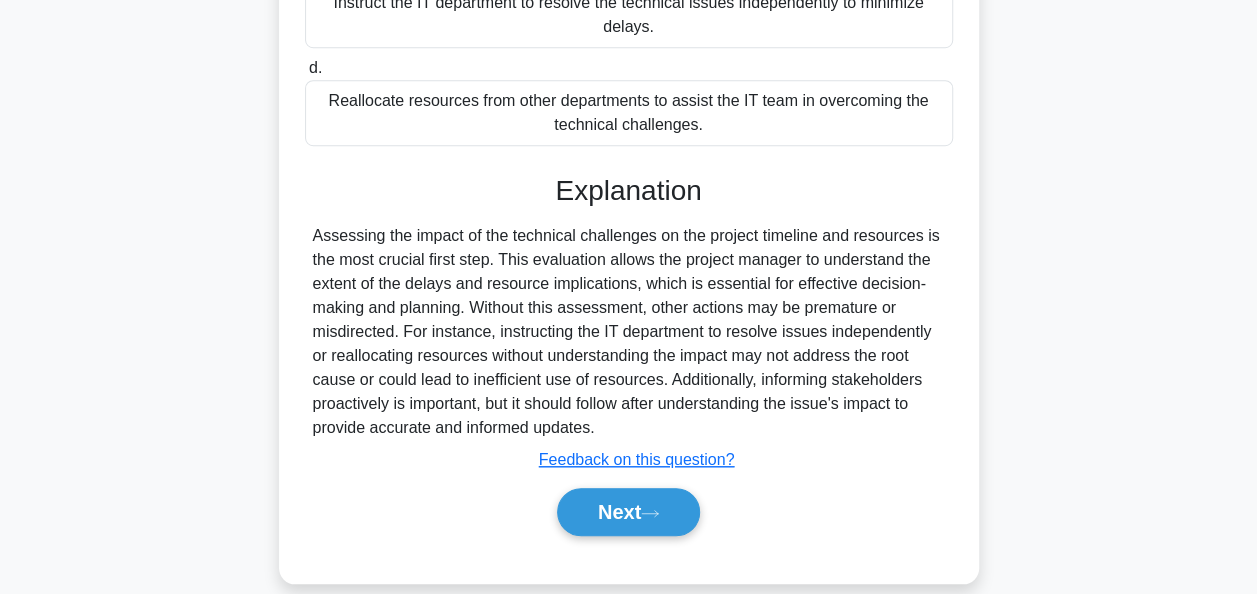 scroll, scrollTop: 708, scrollLeft: 0, axis: vertical 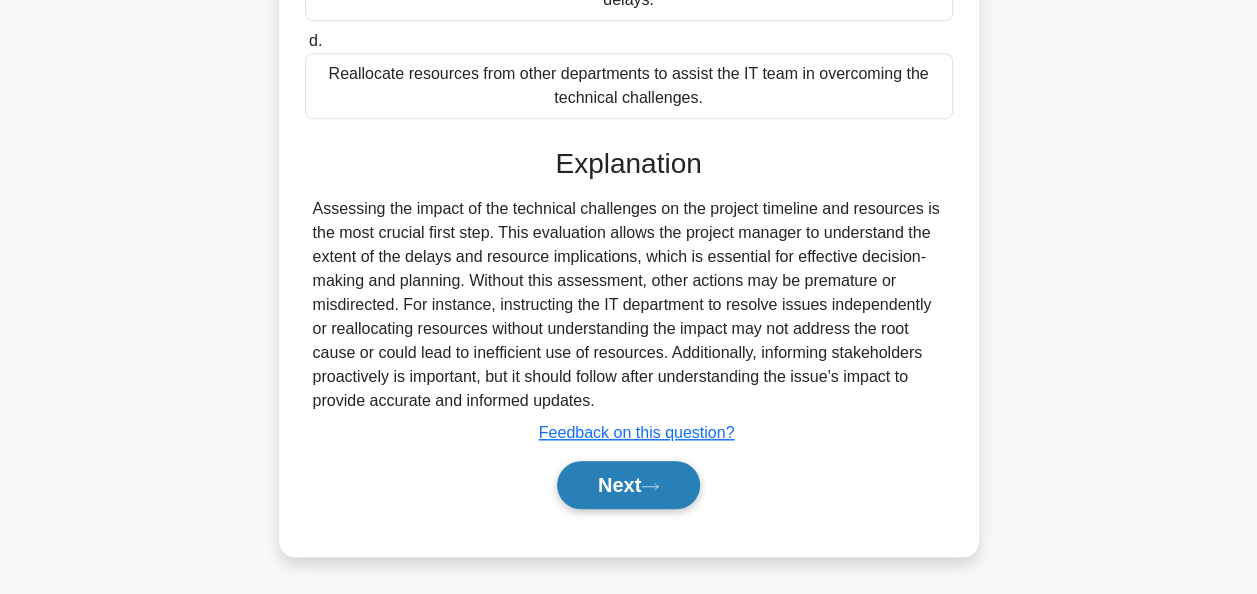 click on "Next" at bounding box center [628, 485] 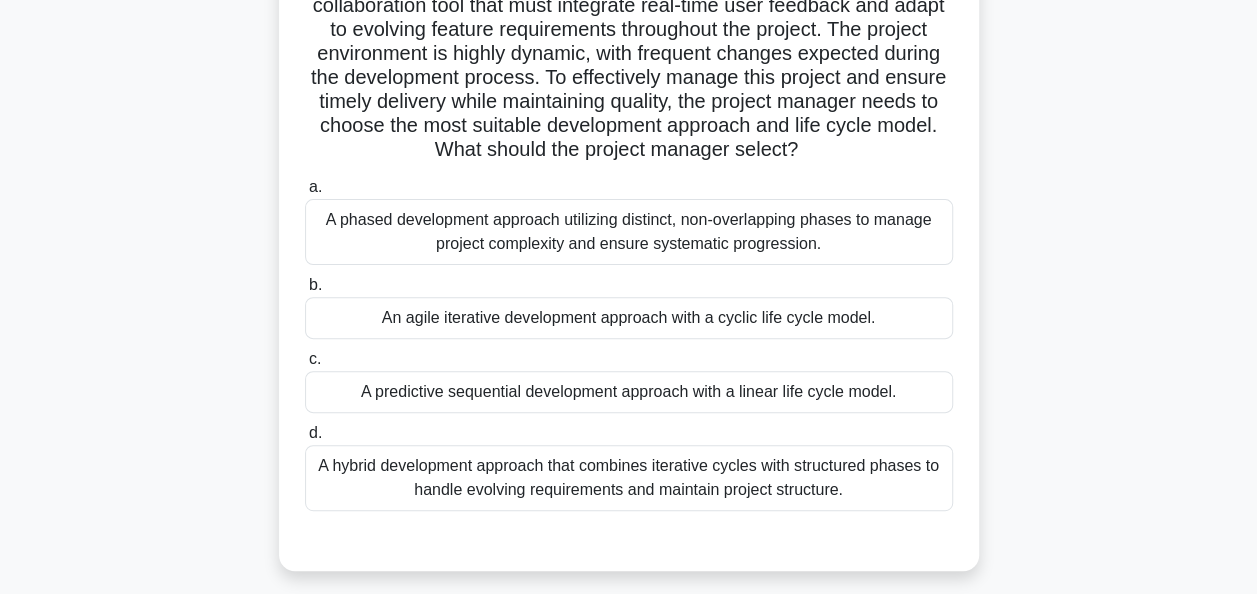 scroll, scrollTop: 200, scrollLeft: 0, axis: vertical 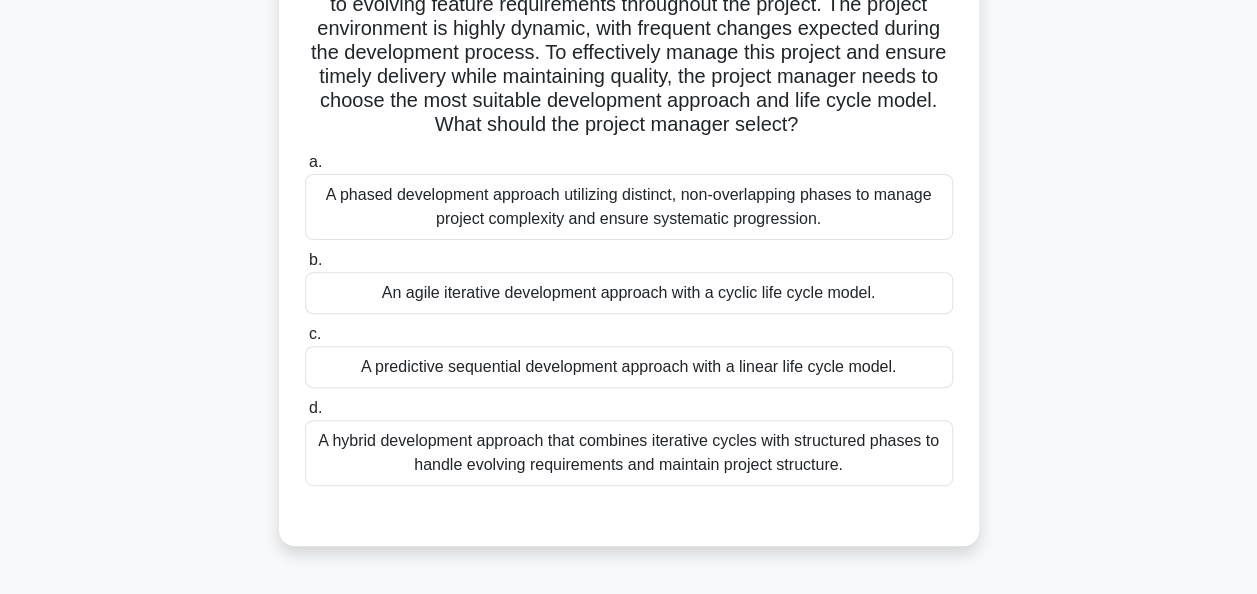click on "An agile iterative development approach with a cyclic life cycle model." at bounding box center [629, 293] 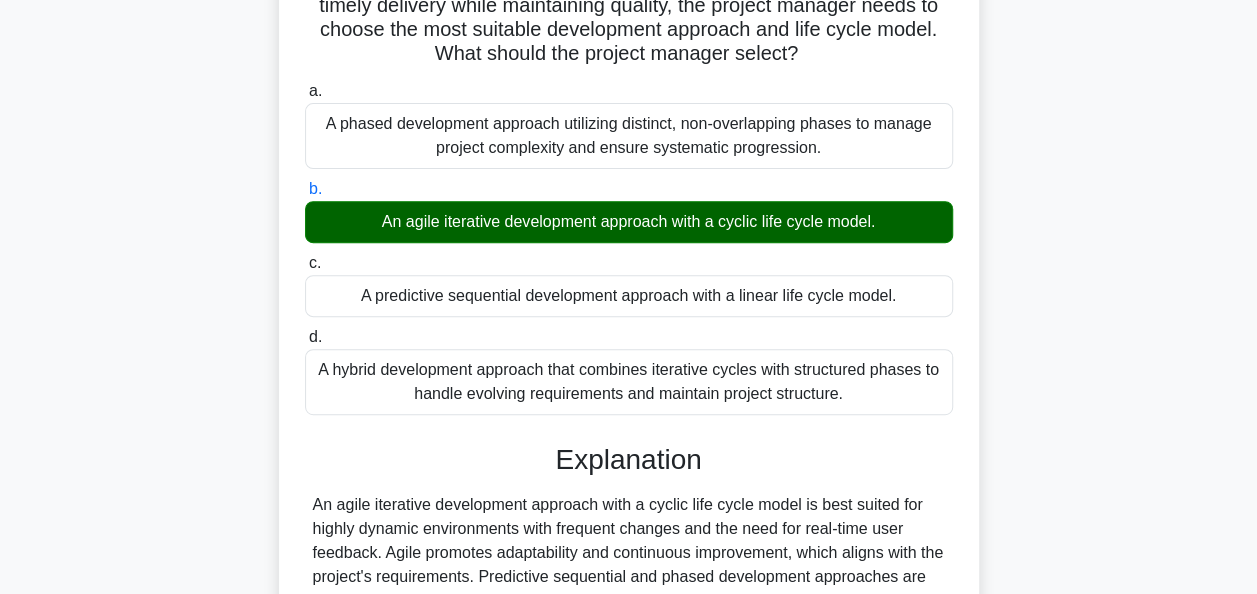 scroll, scrollTop: 492, scrollLeft: 0, axis: vertical 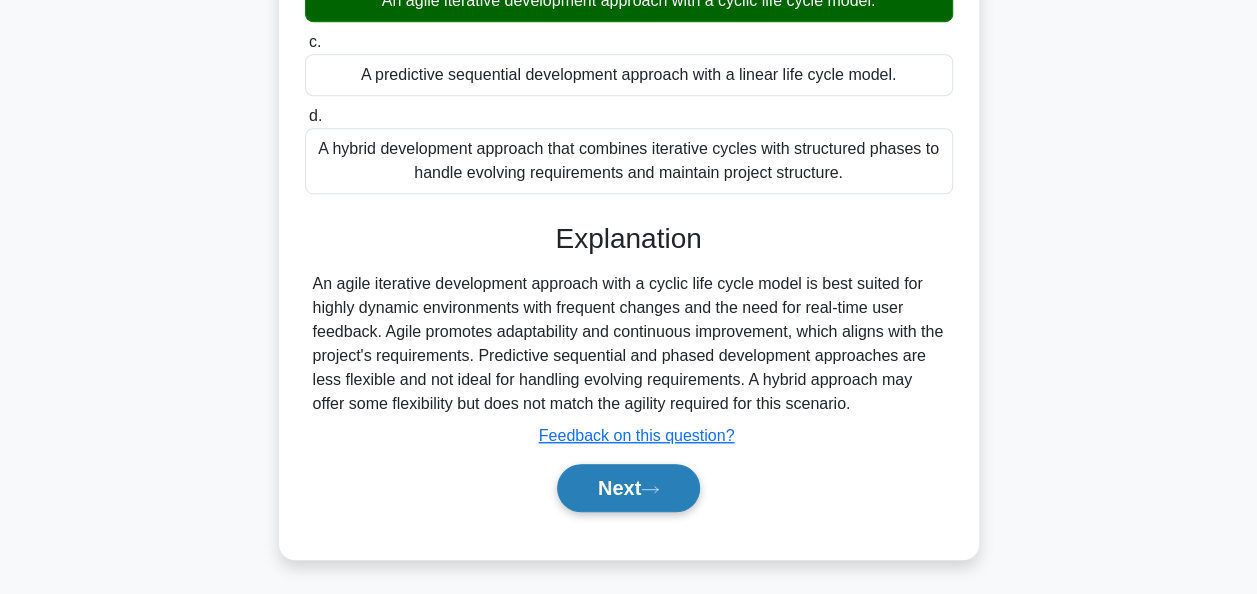 click on "Next" at bounding box center [628, 488] 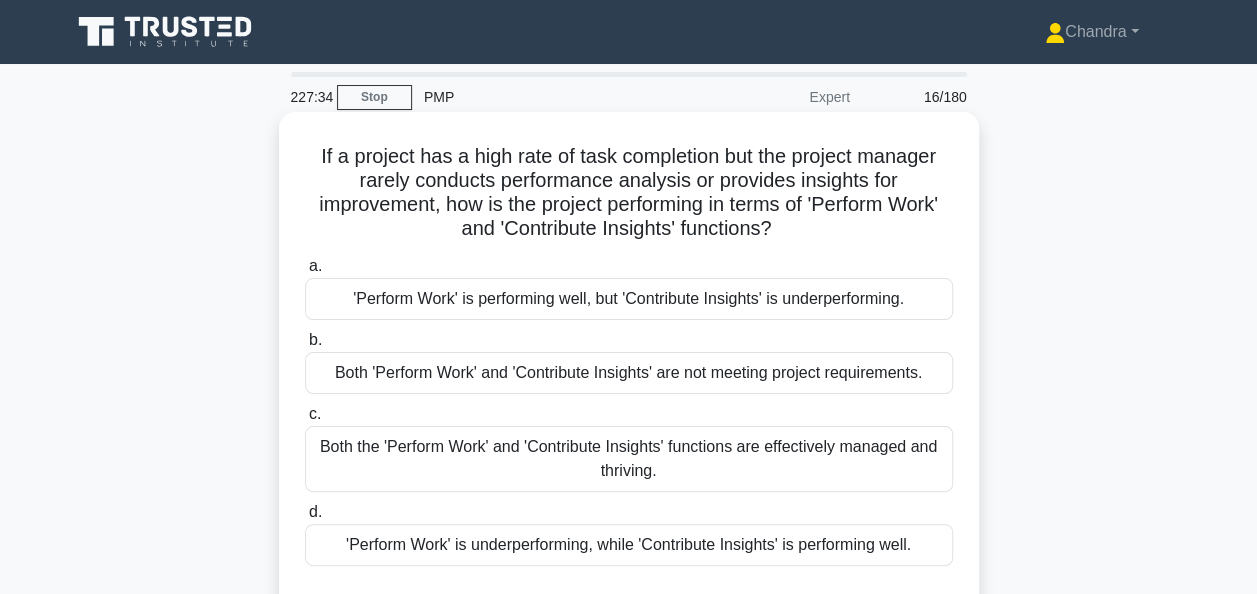 scroll, scrollTop: 100, scrollLeft: 0, axis: vertical 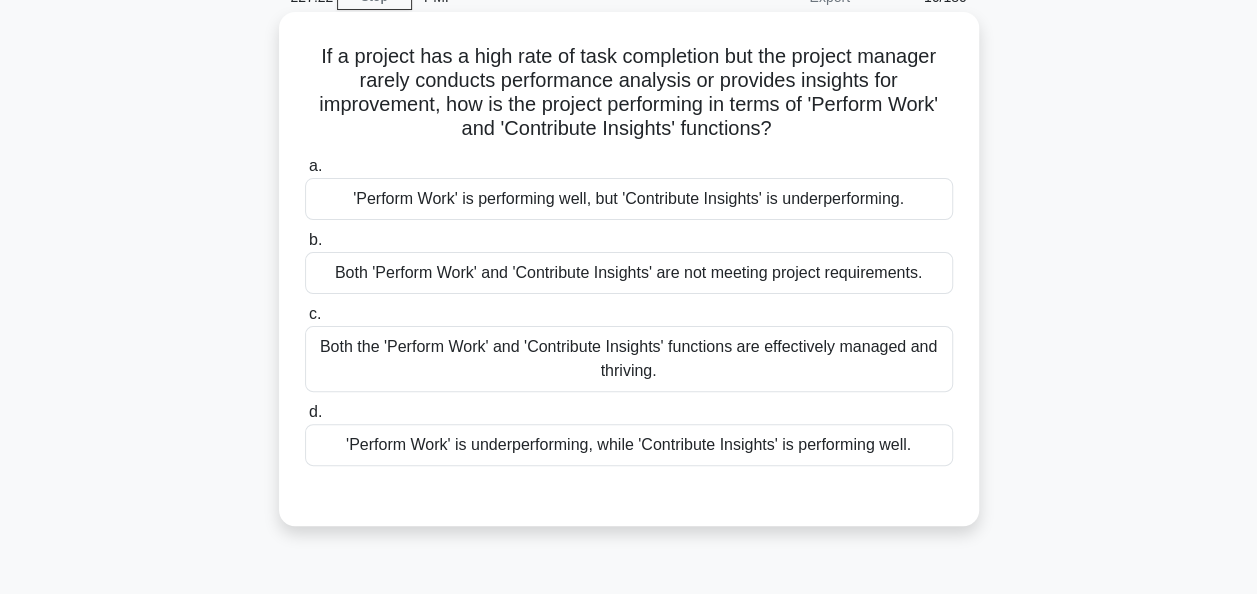 click on "'Perform Work' is performing well, but 'Contribute Insights' is underperforming." at bounding box center (629, 199) 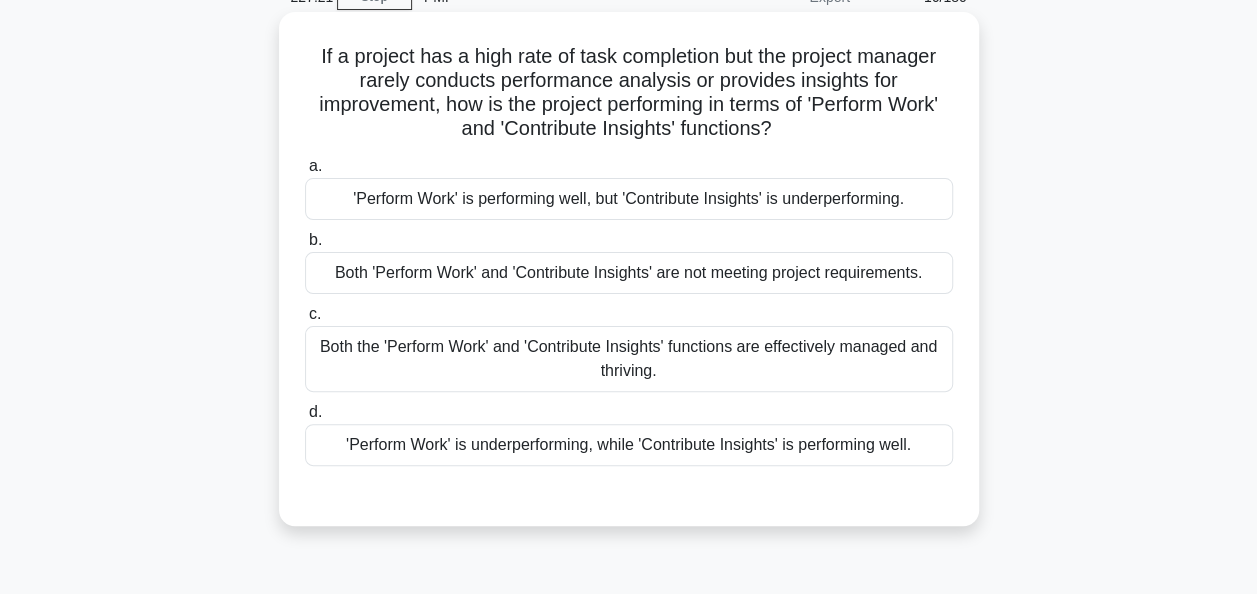 click on "'Perform Work' is performing well, but 'Contribute Insights' is underperforming." at bounding box center (629, 199) 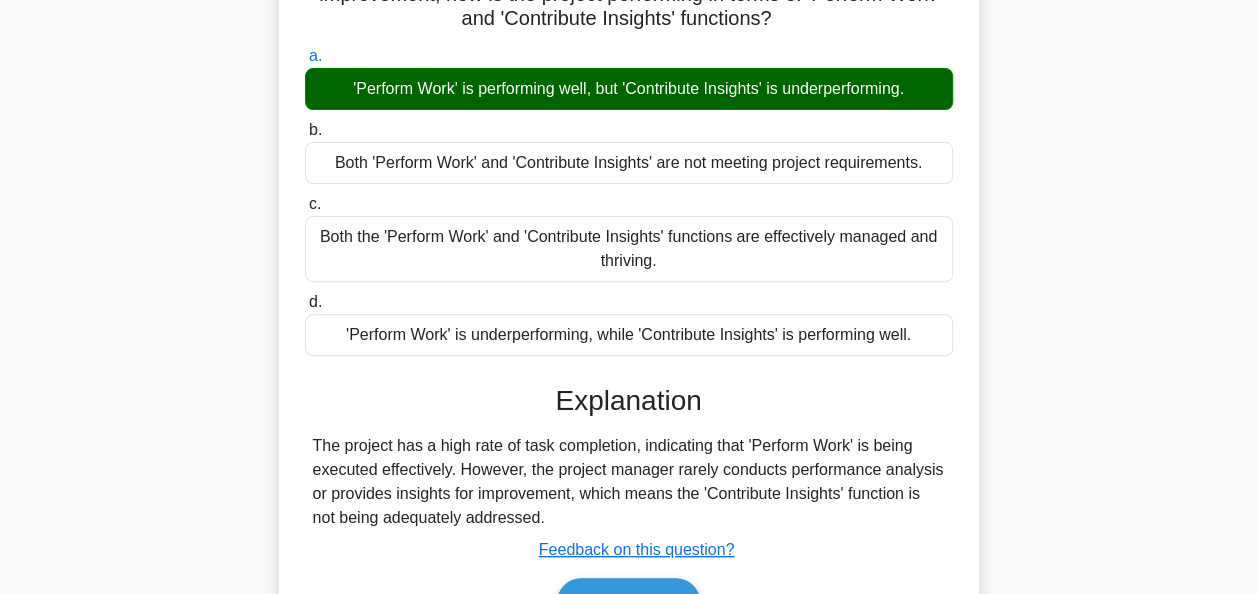 scroll, scrollTop: 486, scrollLeft: 0, axis: vertical 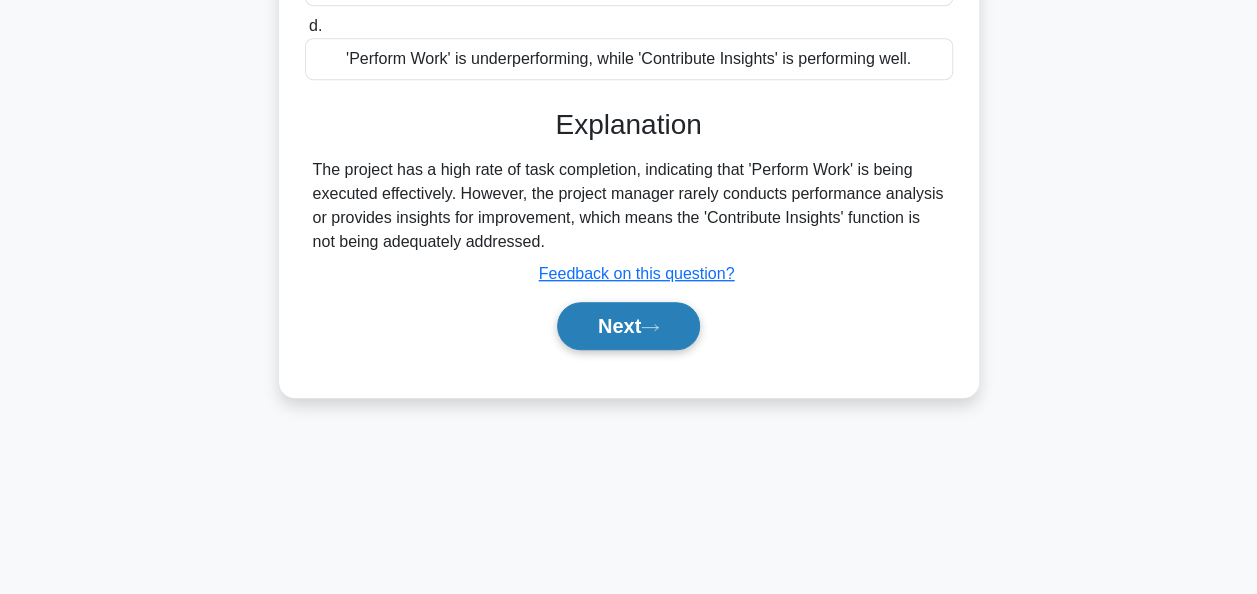 click on "Next" at bounding box center [628, 326] 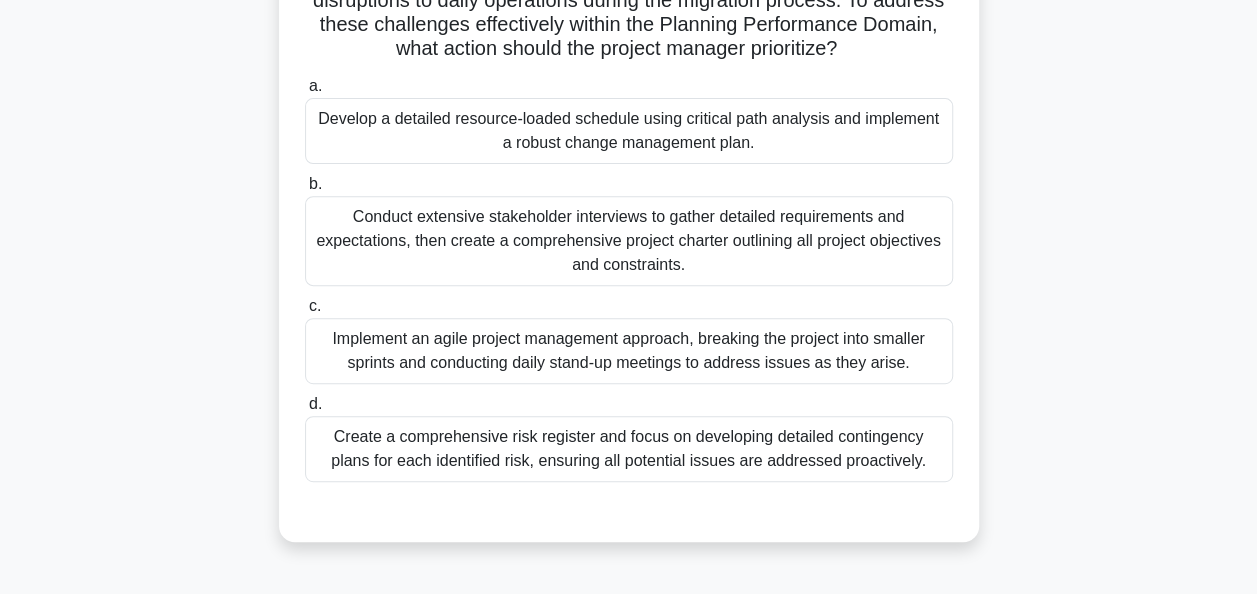 scroll, scrollTop: 100, scrollLeft: 0, axis: vertical 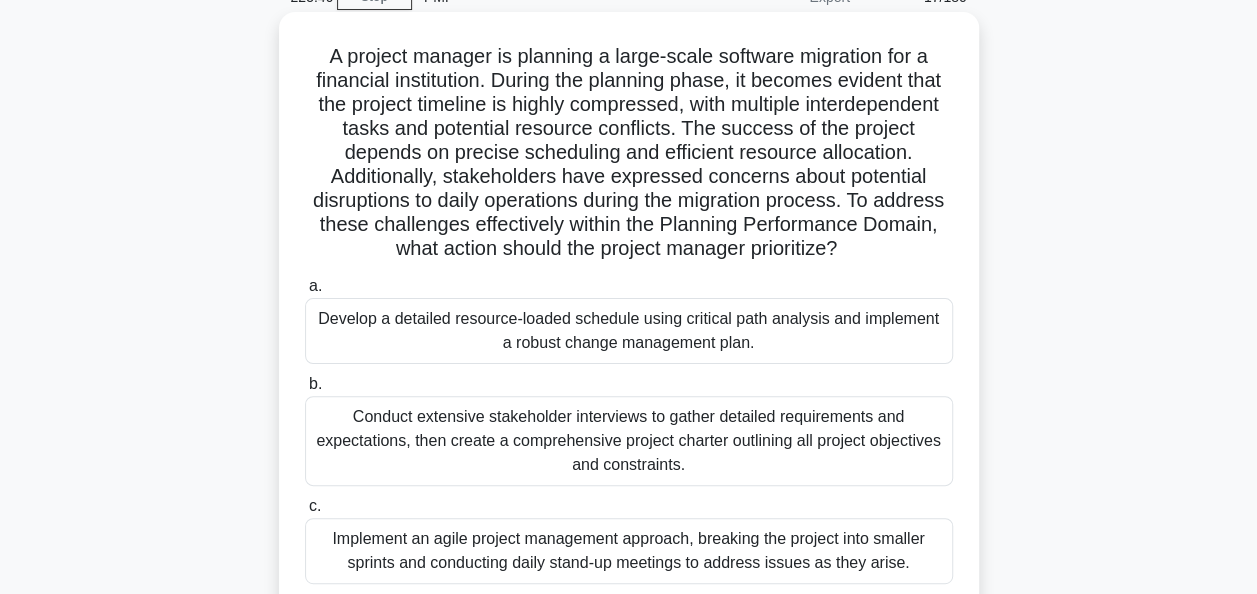 click on "Develop a detailed resource-loaded schedule using critical path analysis and implement a robust change management plan." at bounding box center [629, 331] 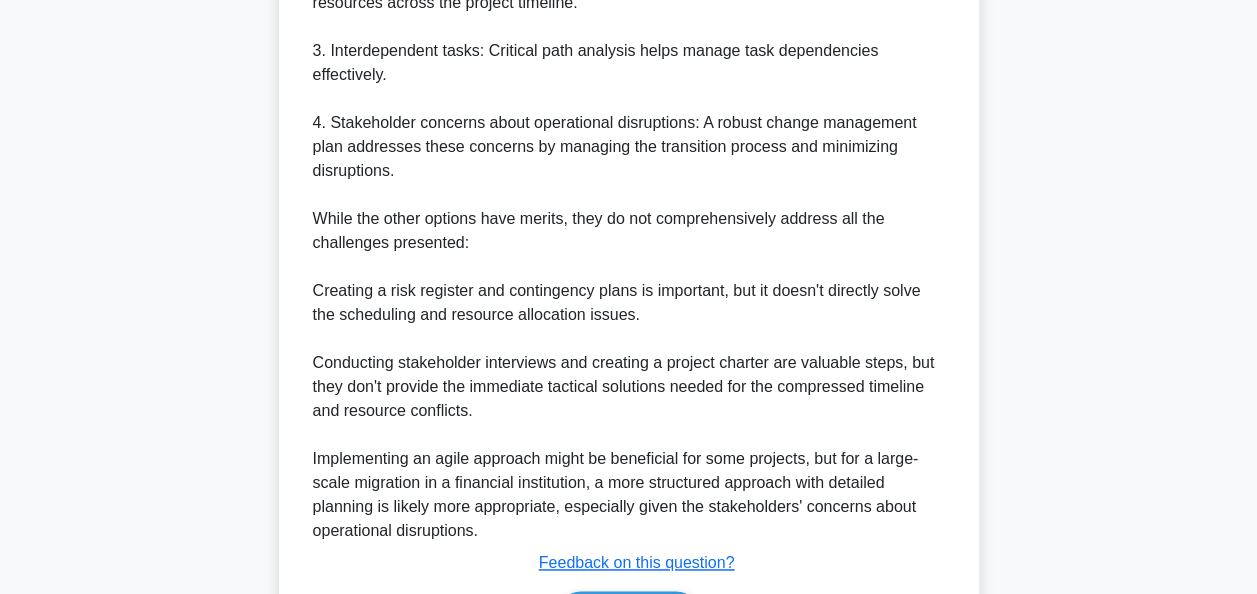scroll, scrollTop: 1236, scrollLeft: 0, axis: vertical 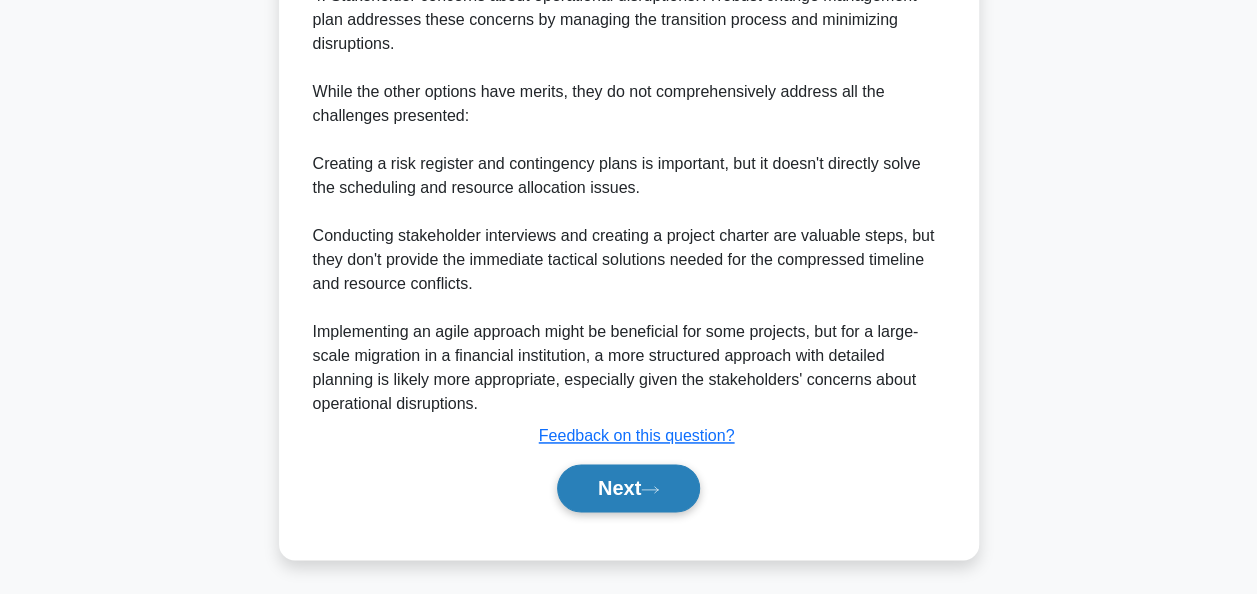 click on "Next" at bounding box center [628, 488] 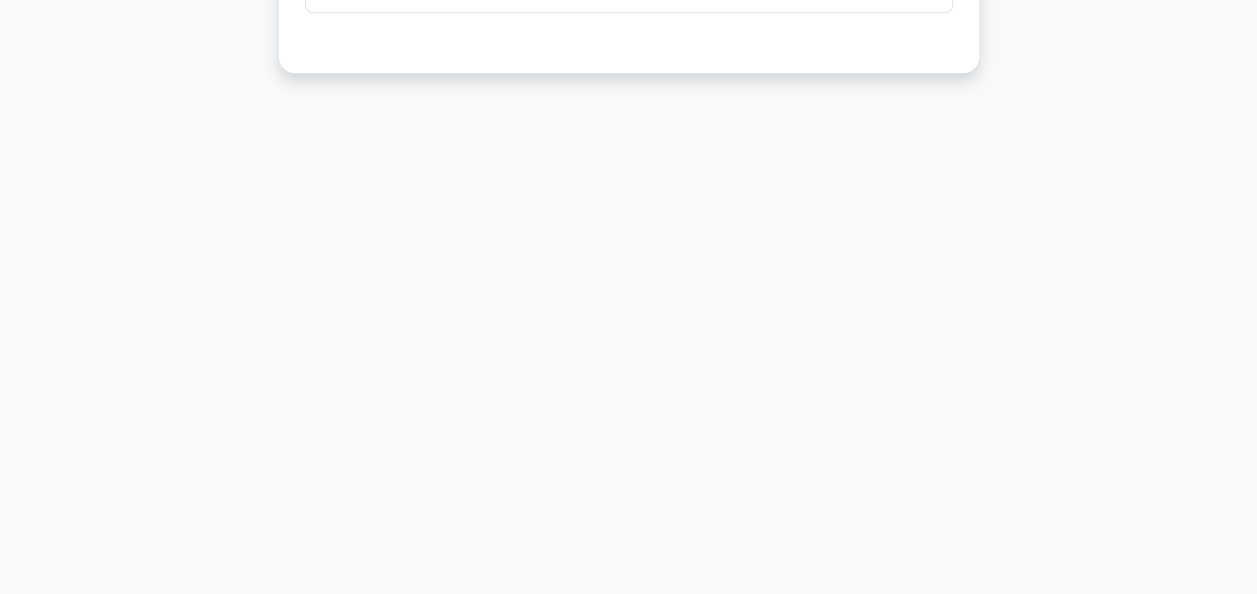 scroll, scrollTop: 0, scrollLeft: 0, axis: both 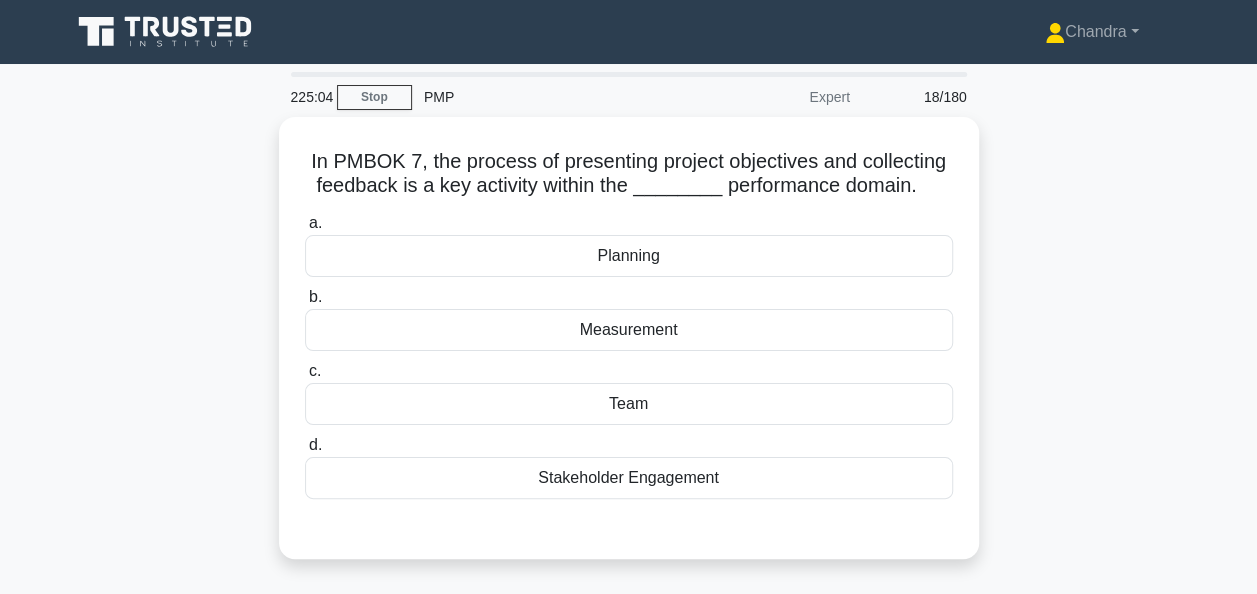 click on "Stakeholder Engagement" at bounding box center (629, 478) 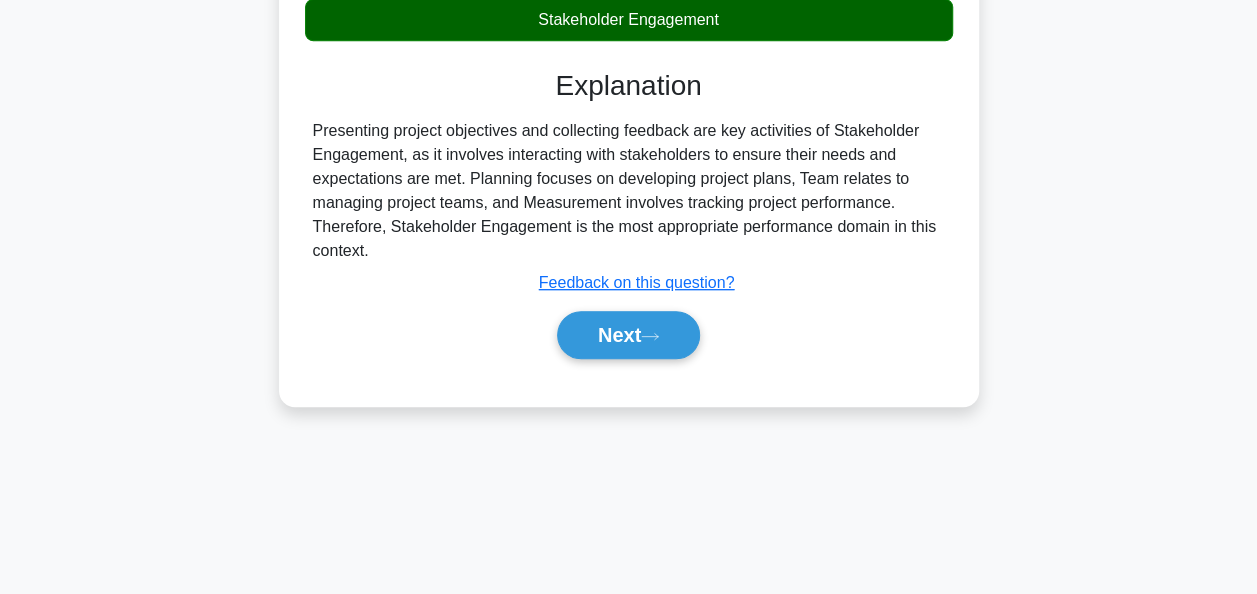 scroll, scrollTop: 486, scrollLeft: 0, axis: vertical 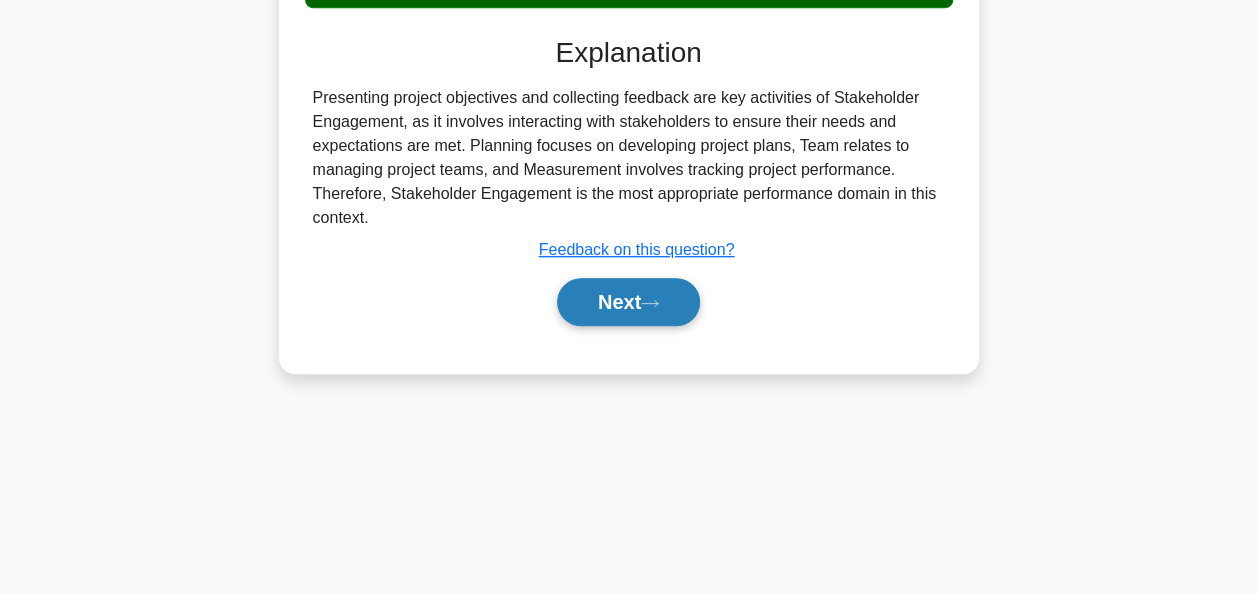 click on "Next" at bounding box center (628, 302) 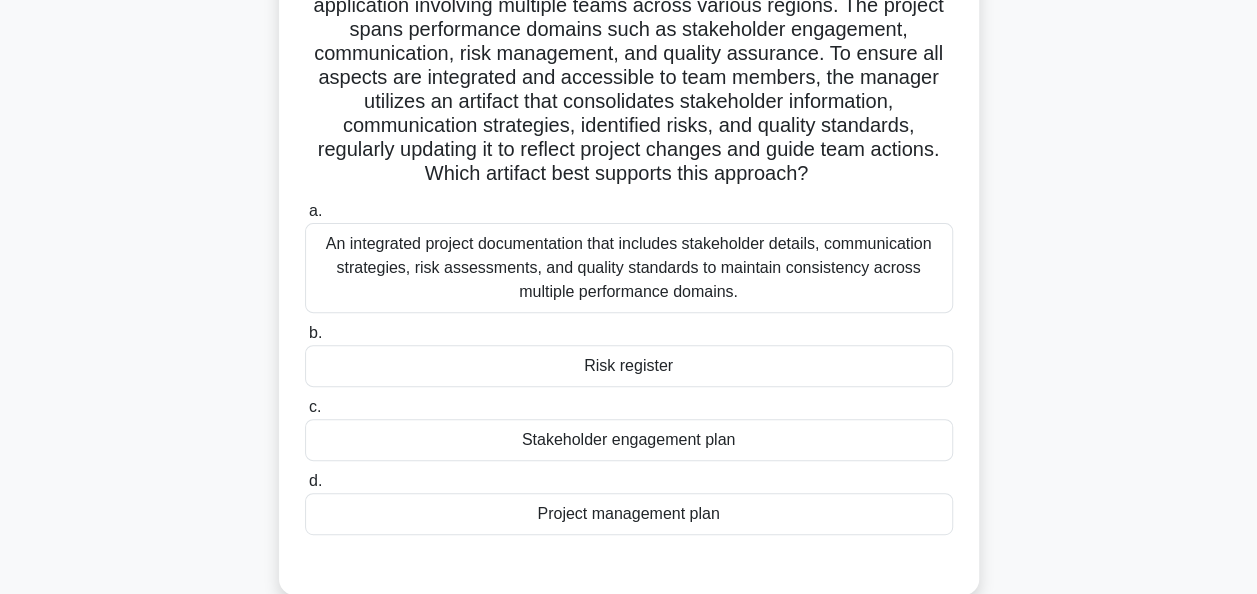 scroll, scrollTop: 200, scrollLeft: 0, axis: vertical 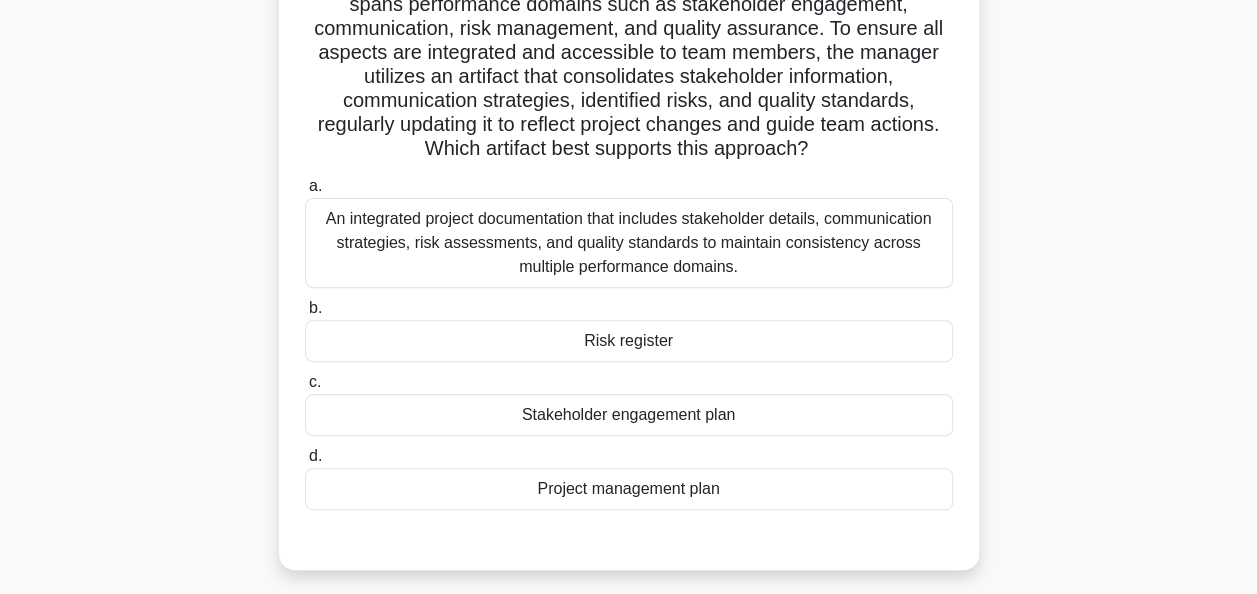 click on "Project management plan" at bounding box center (629, 489) 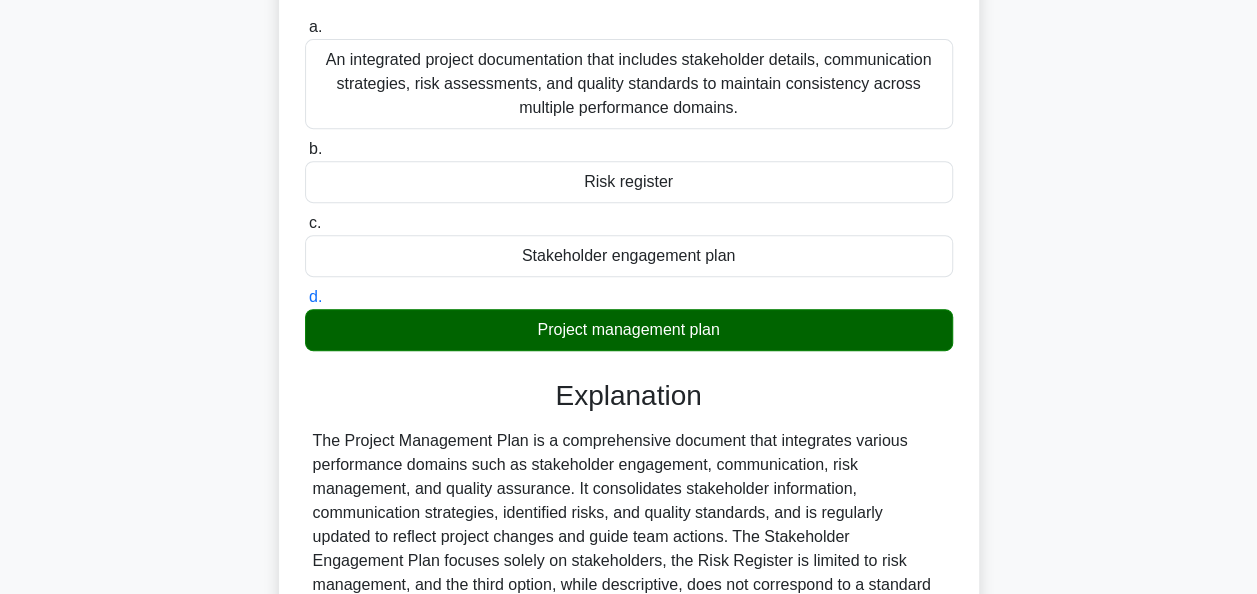 scroll, scrollTop: 564, scrollLeft: 0, axis: vertical 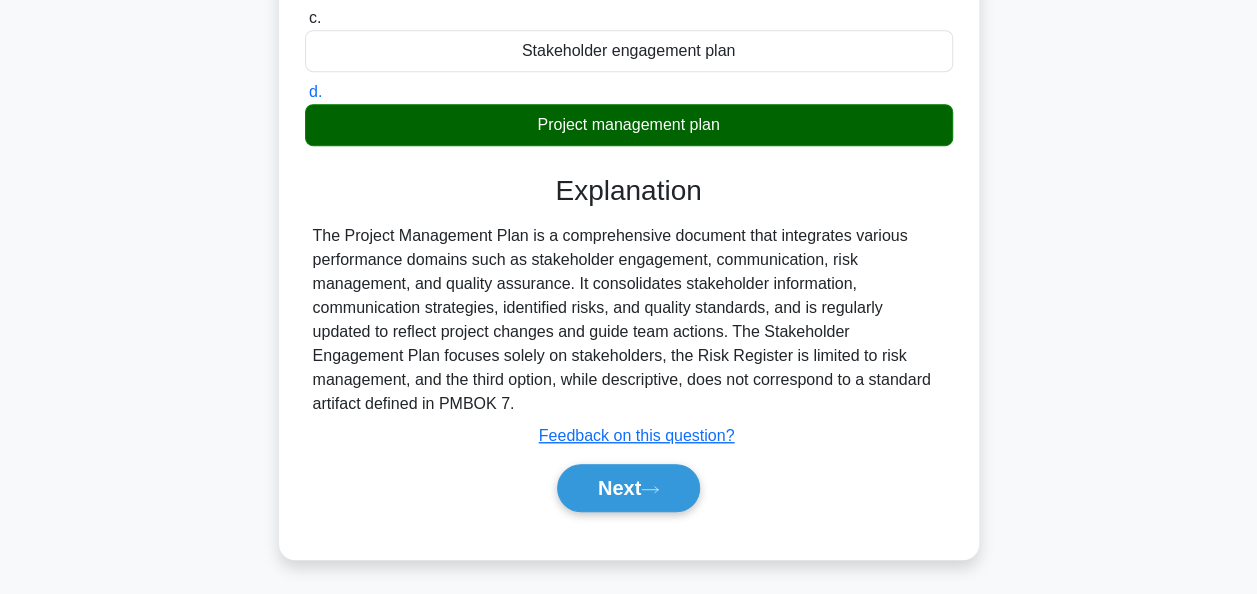 click 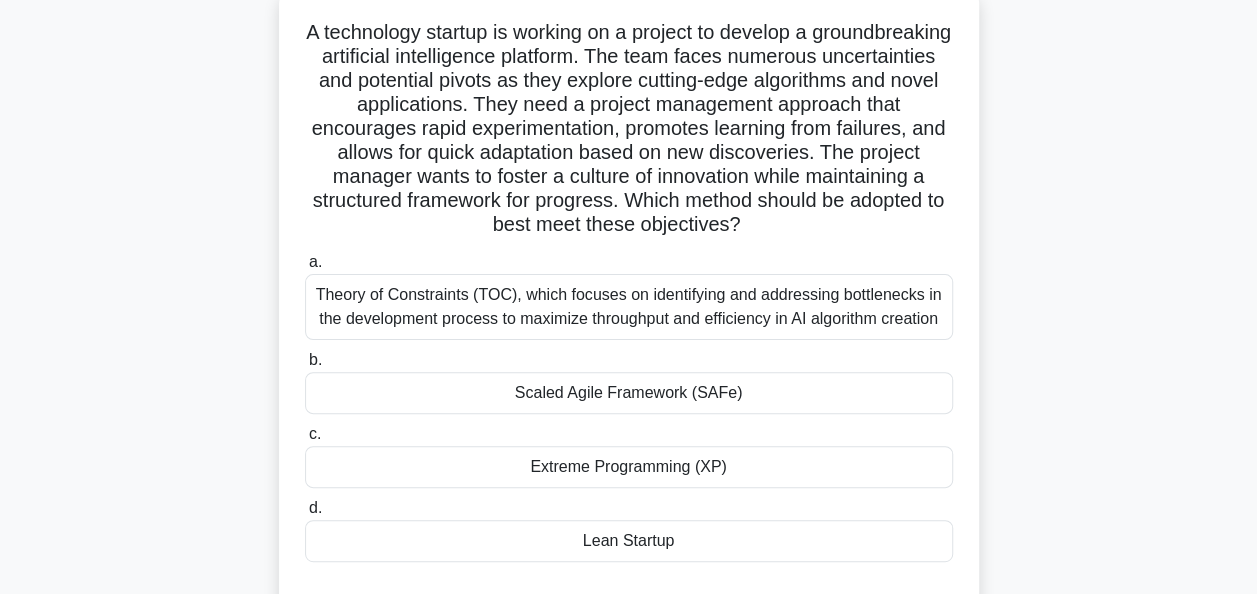 scroll, scrollTop: 100, scrollLeft: 0, axis: vertical 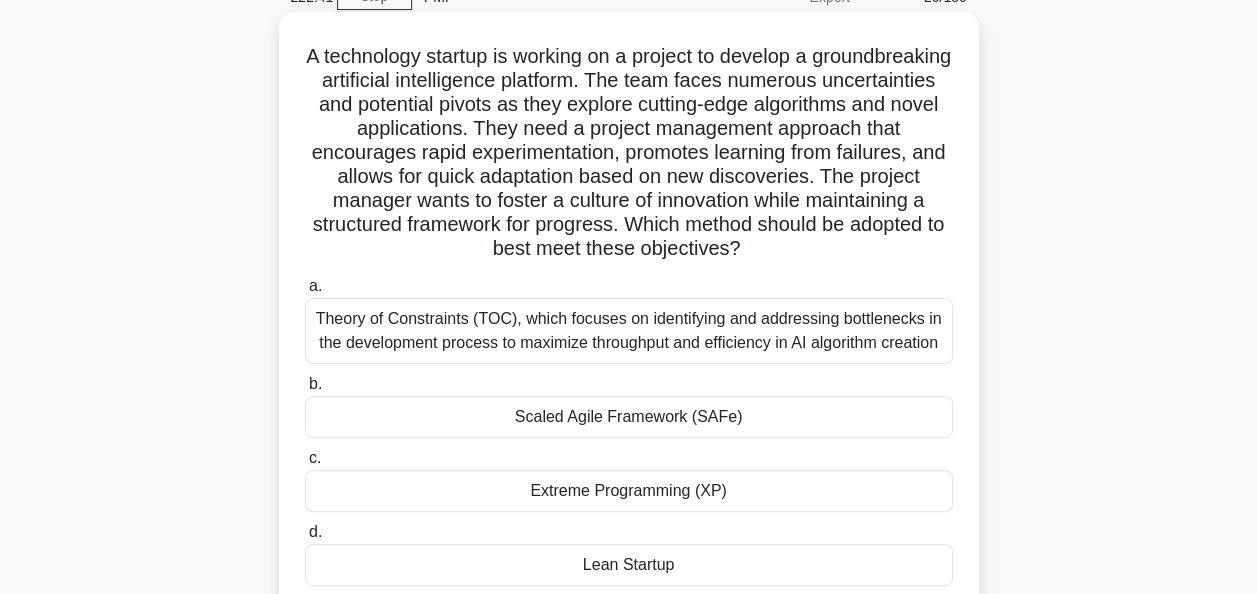 click on "Scaled Agile Framework (SAFe)" at bounding box center (629, 417) 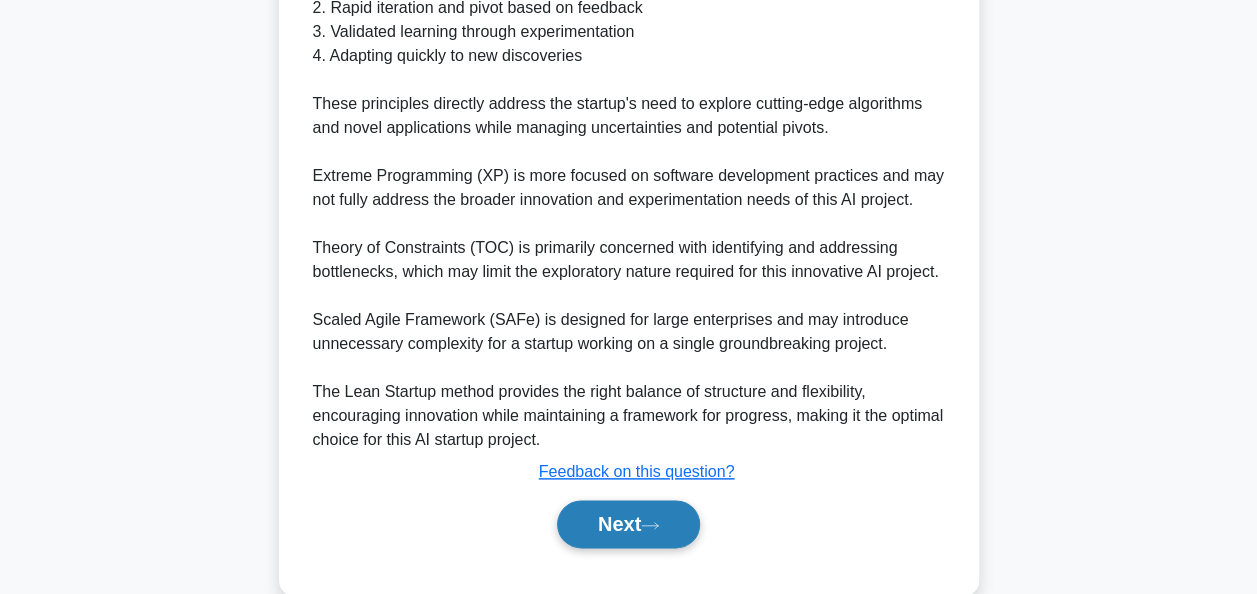 scroll, scrollTop: 975, scrollLeft: 0, axis: vertical 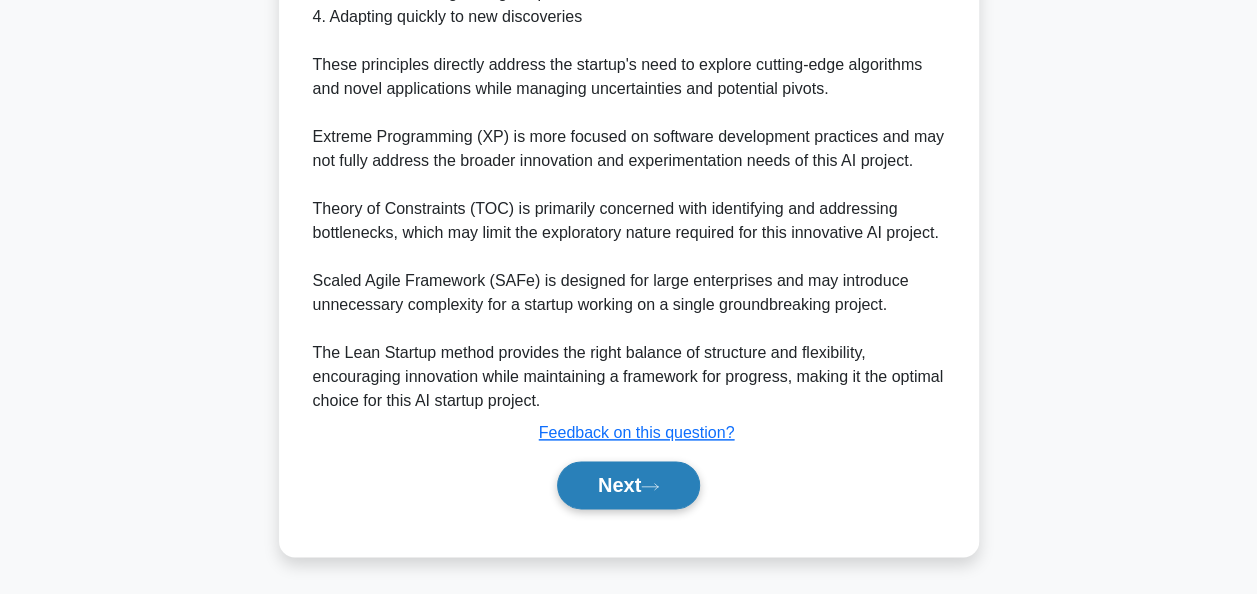 click on "Next" at bounding box center [628, 485] 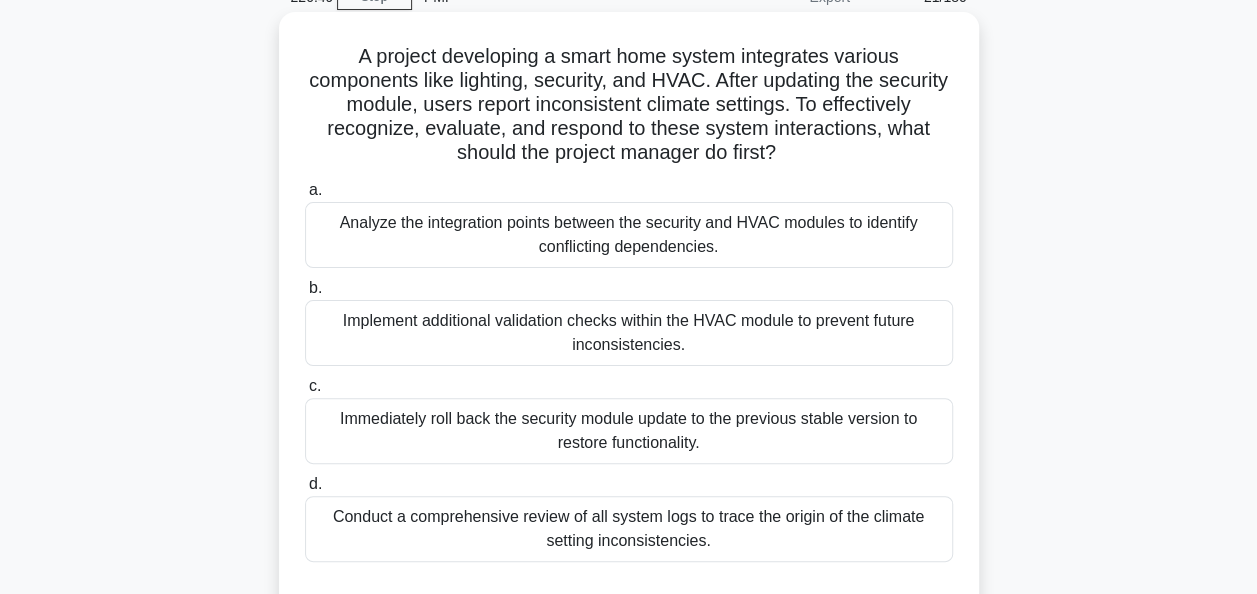 scroll, scrollTop: 200, scrollLeft: 0, axis: vertical 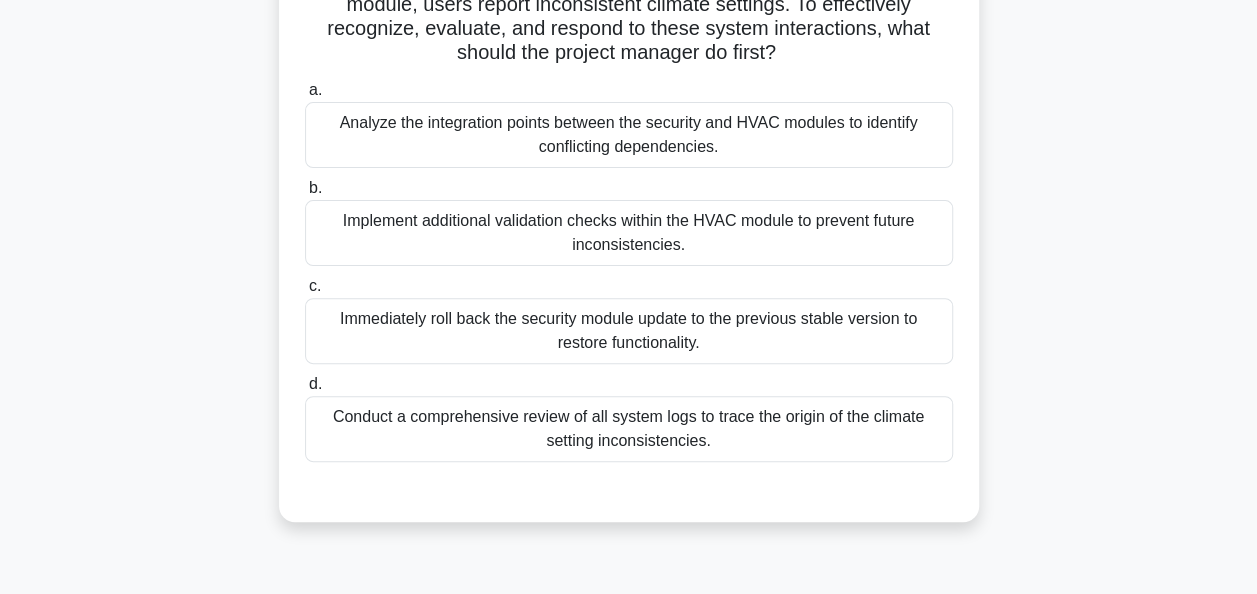 click on "Conduct a comprehensive review of all system logs to trace the origin of the climate setting inconsistencies." at bounding box center [629, 429] 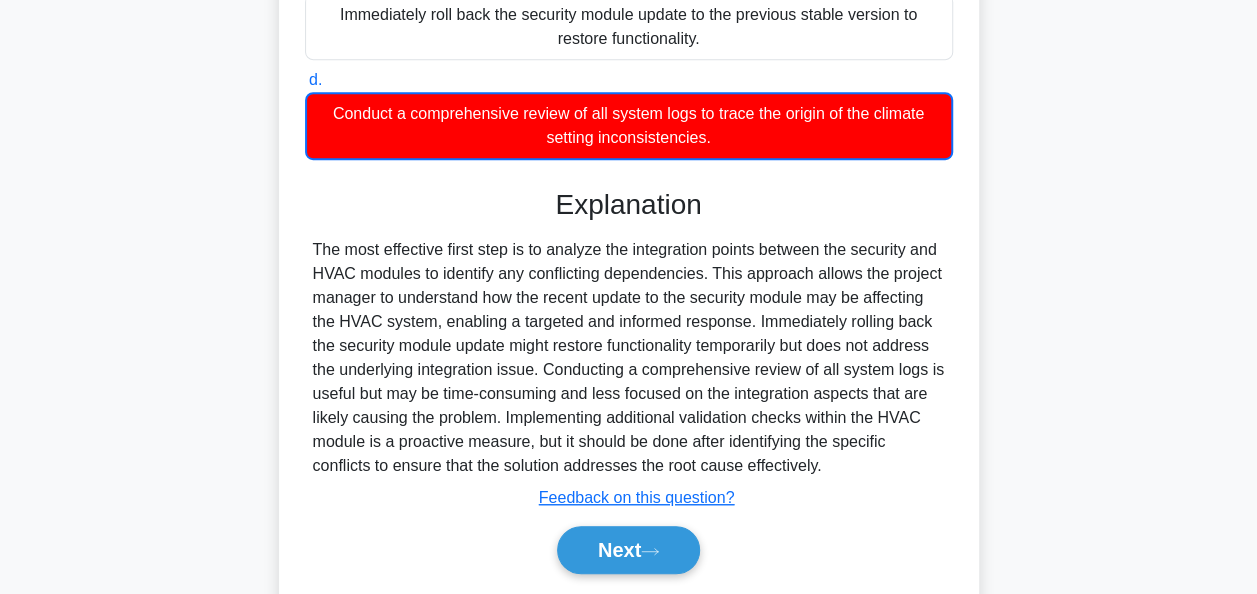 scroll, scrollTop: 567, scrollLeft: 0, axis: vertical 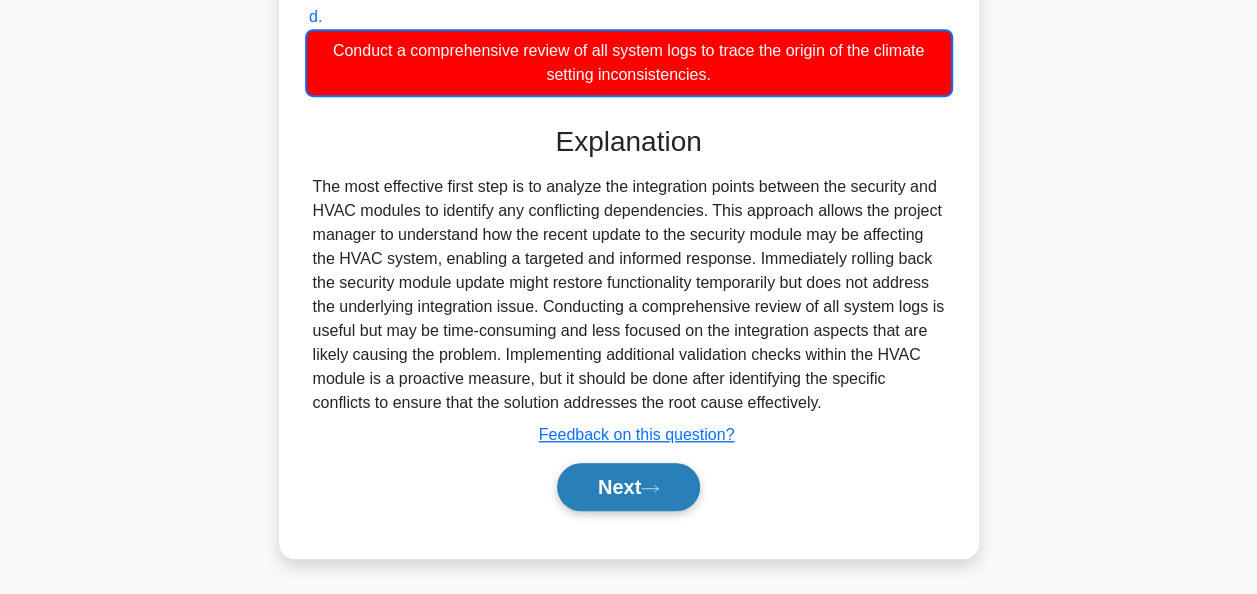 click on "Next" at bounding box center [628, 487] 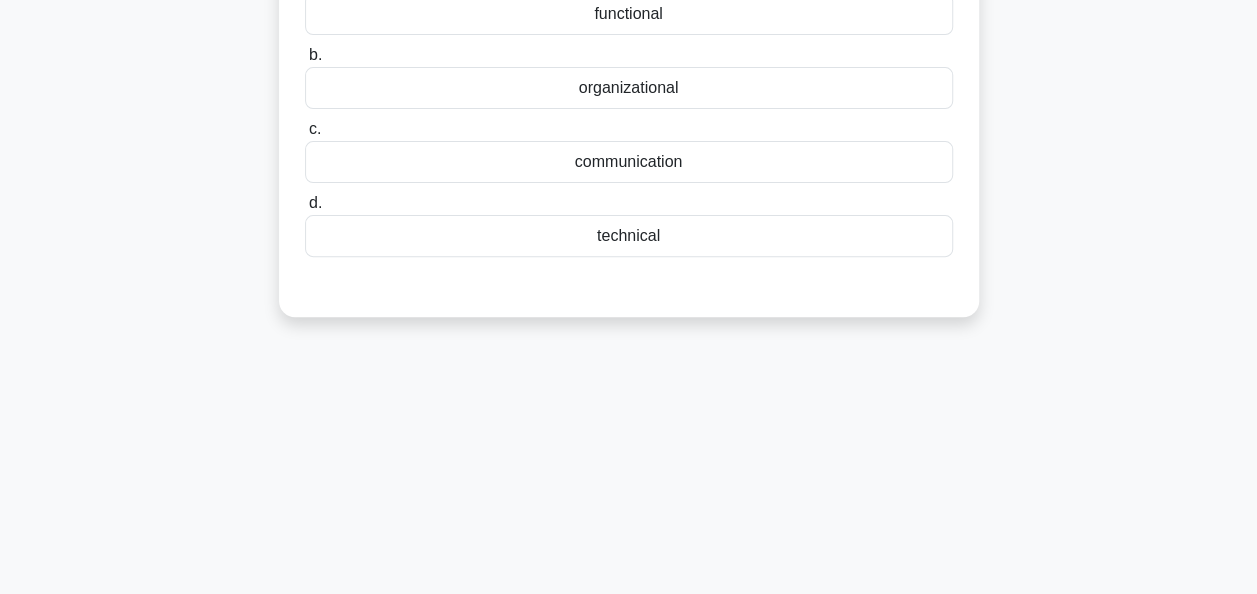 scroll, scrollTop: 0, scrollLeft: 0, axis: both 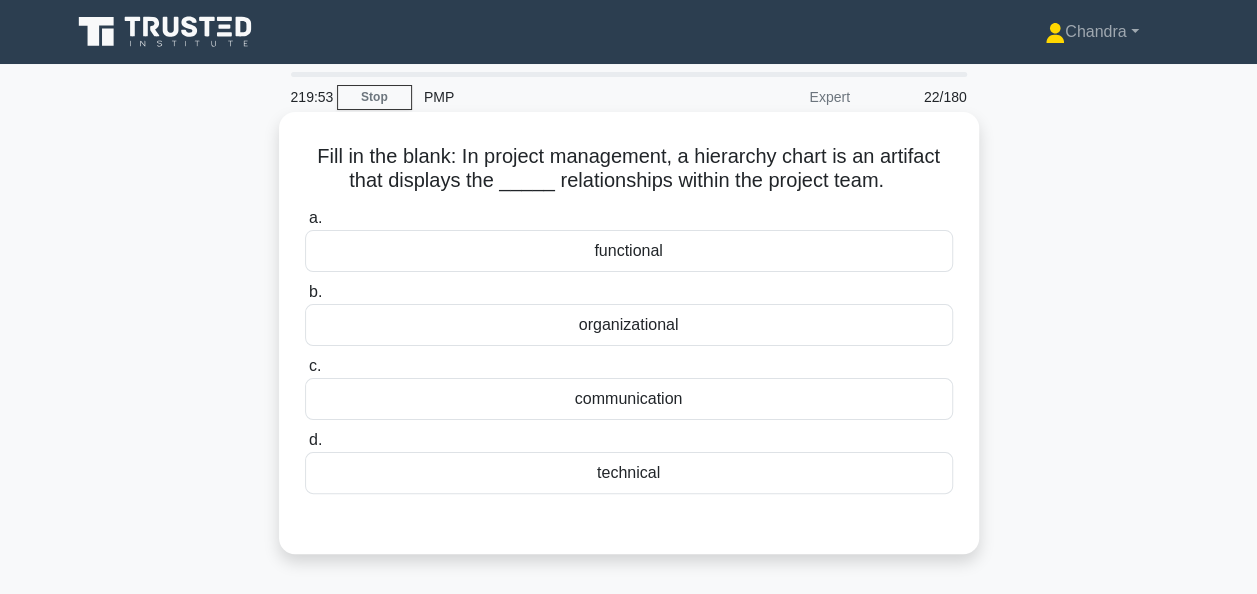 click on "functional" at bounding box center (629, 251) 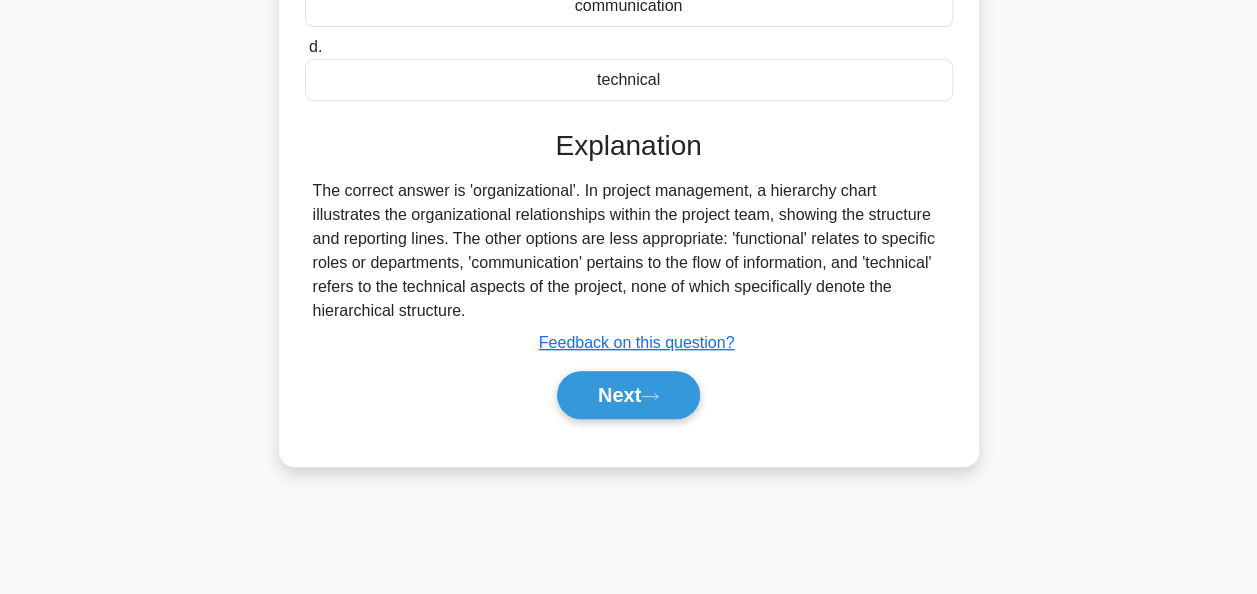 scroll, scrollTop: 400, scrollLeft: 0, axis: vertical 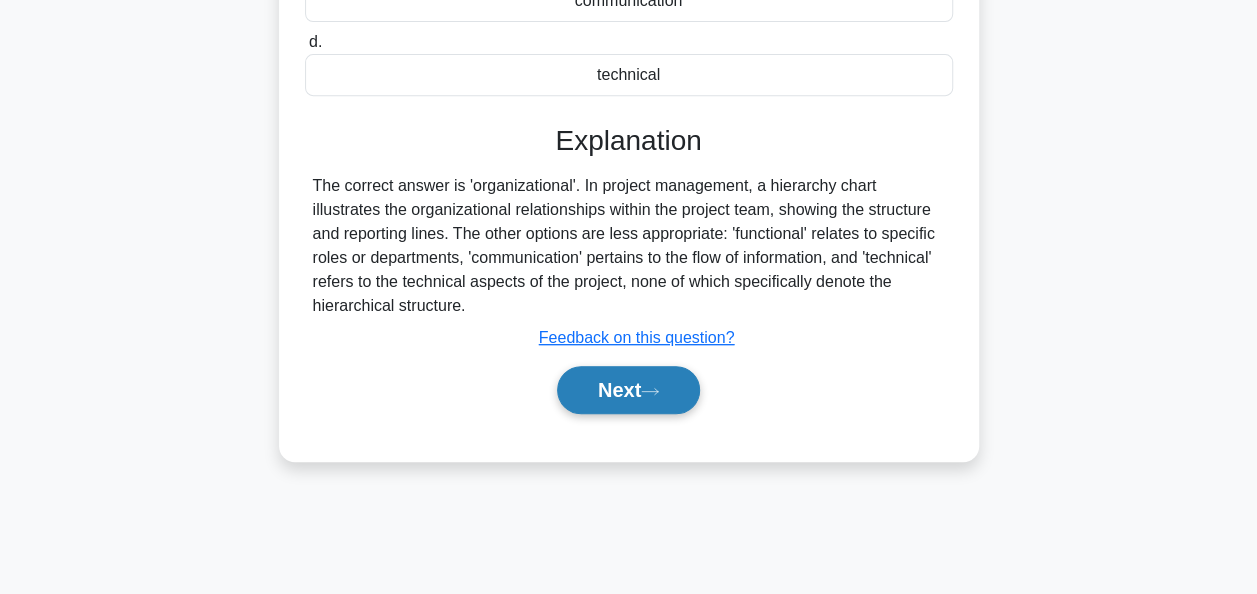 click on "Next" at bounding box center [628, 390] 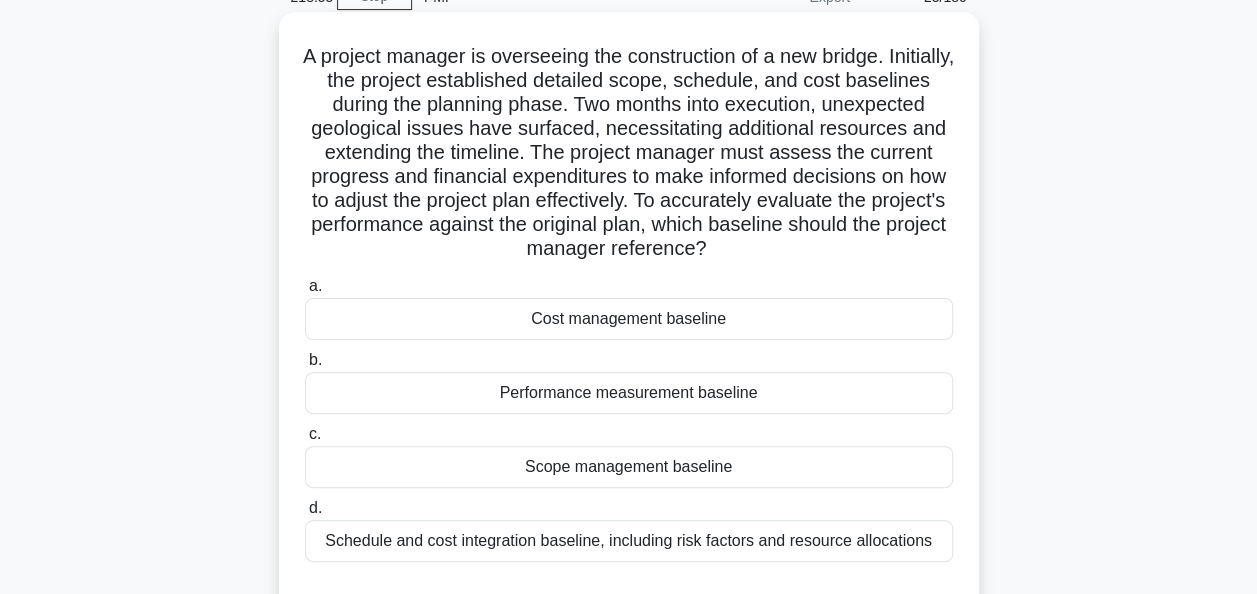 scroll, scrollTop: 200, scrollLeft: 0, axis: vertical 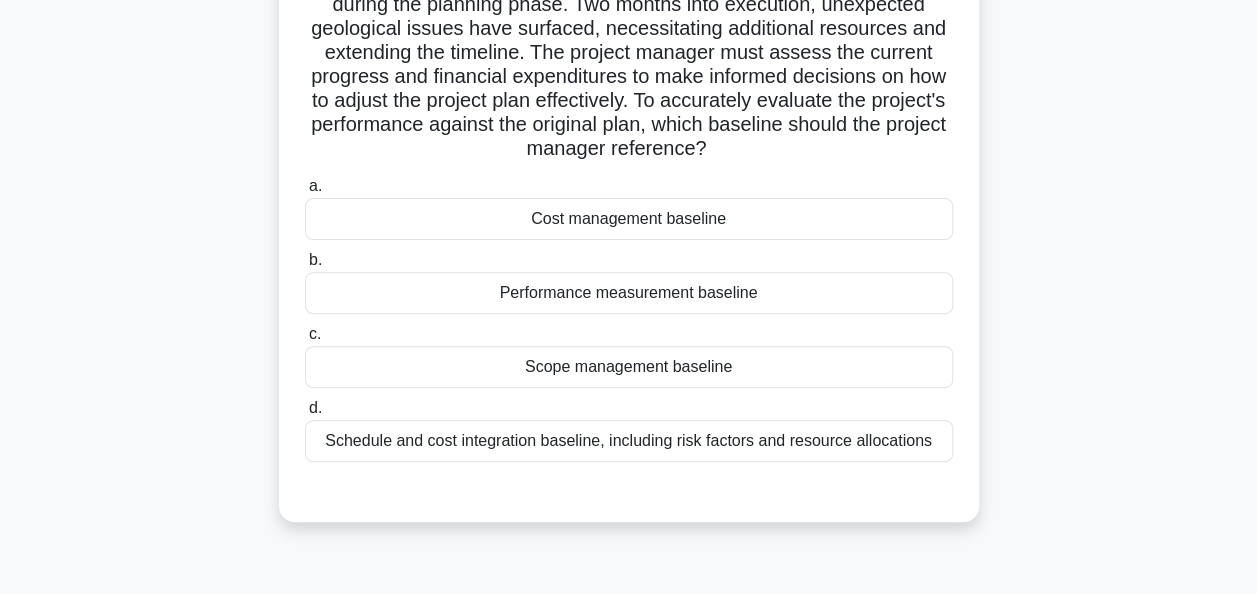 click on "Scope management baseline" at bounding box center [629, 367] 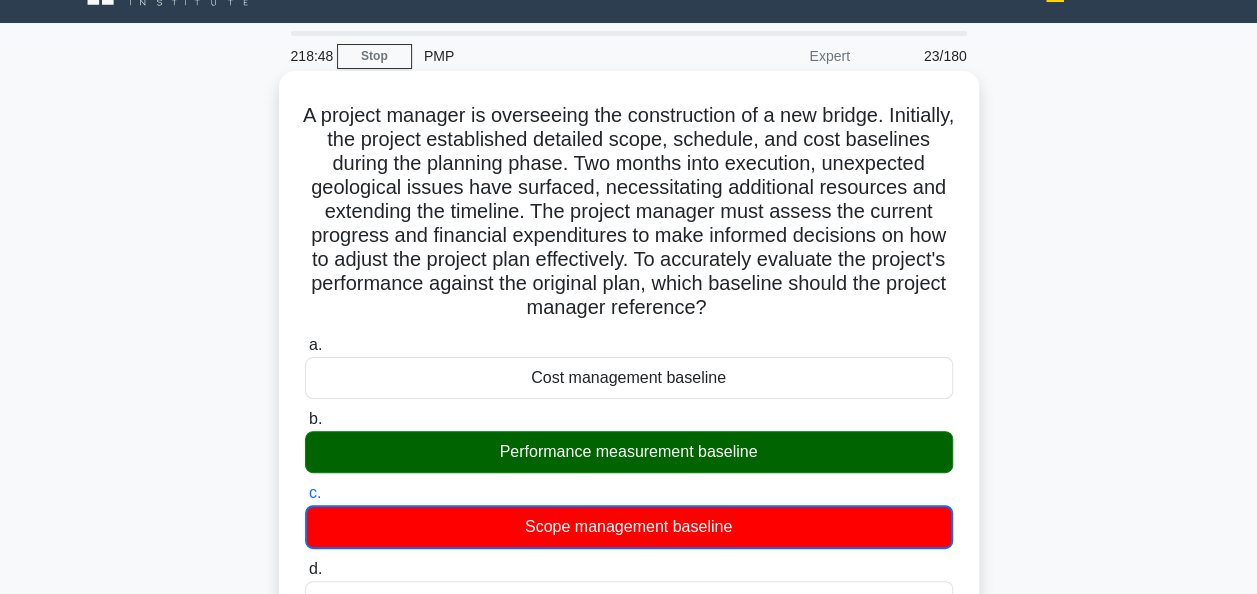 scroll, scrollTop: 0, scrollLeft: 0, axis: both 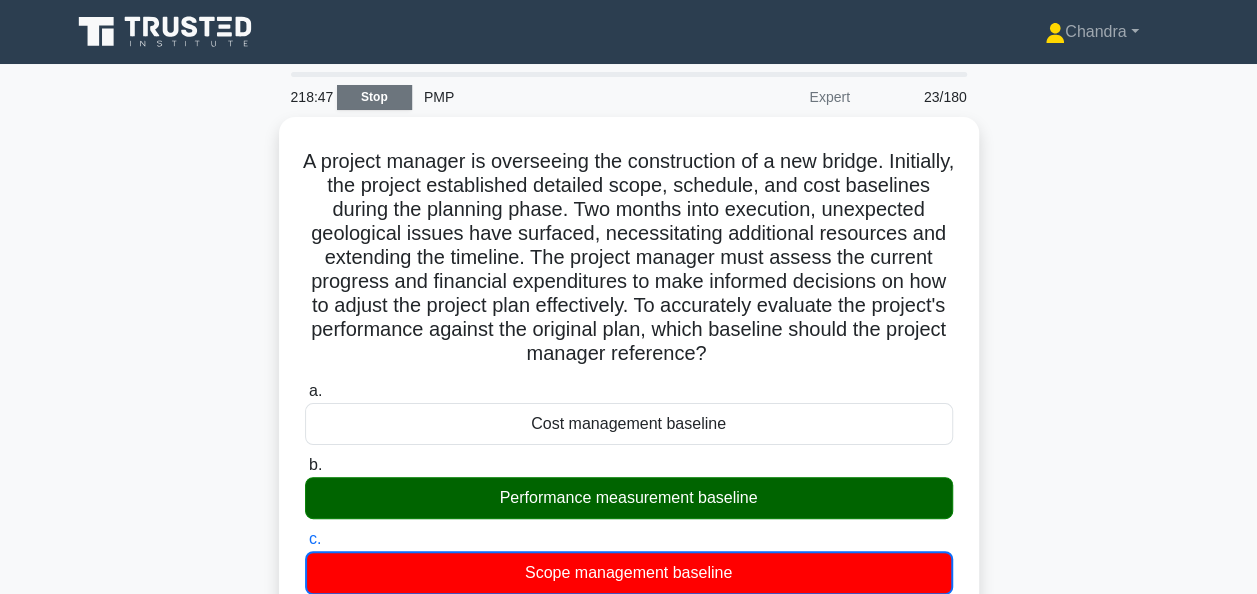 click on "Stop" at bounding box center [374, 97] 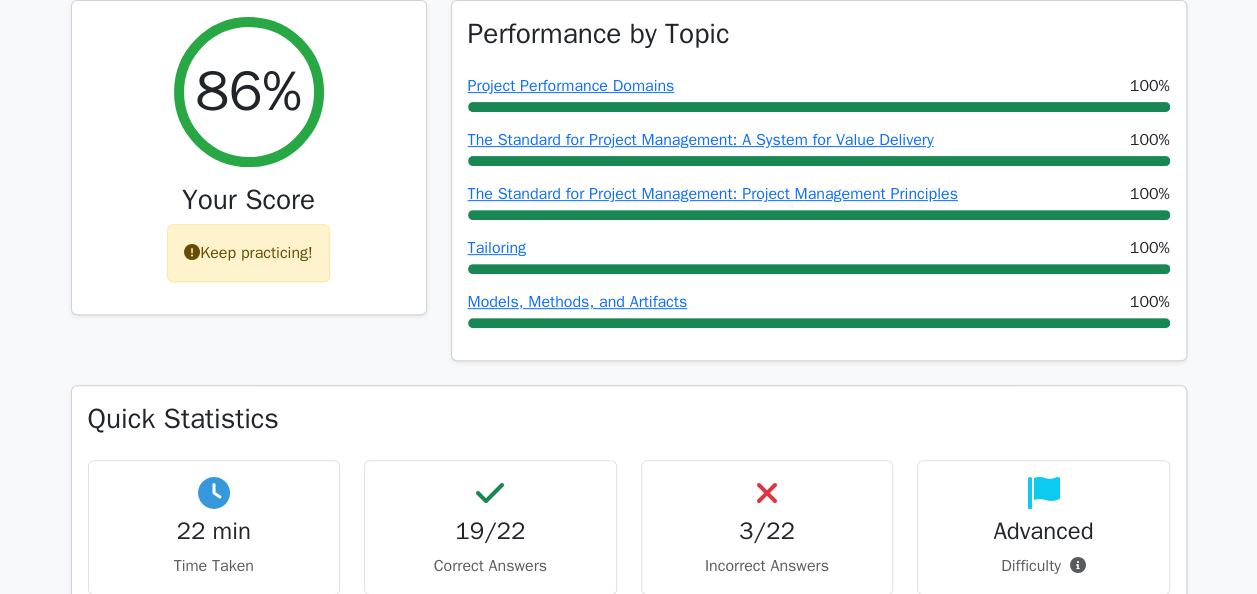 scroll, scrollTop: 300, scrollLeft: 0, axis: vertical 